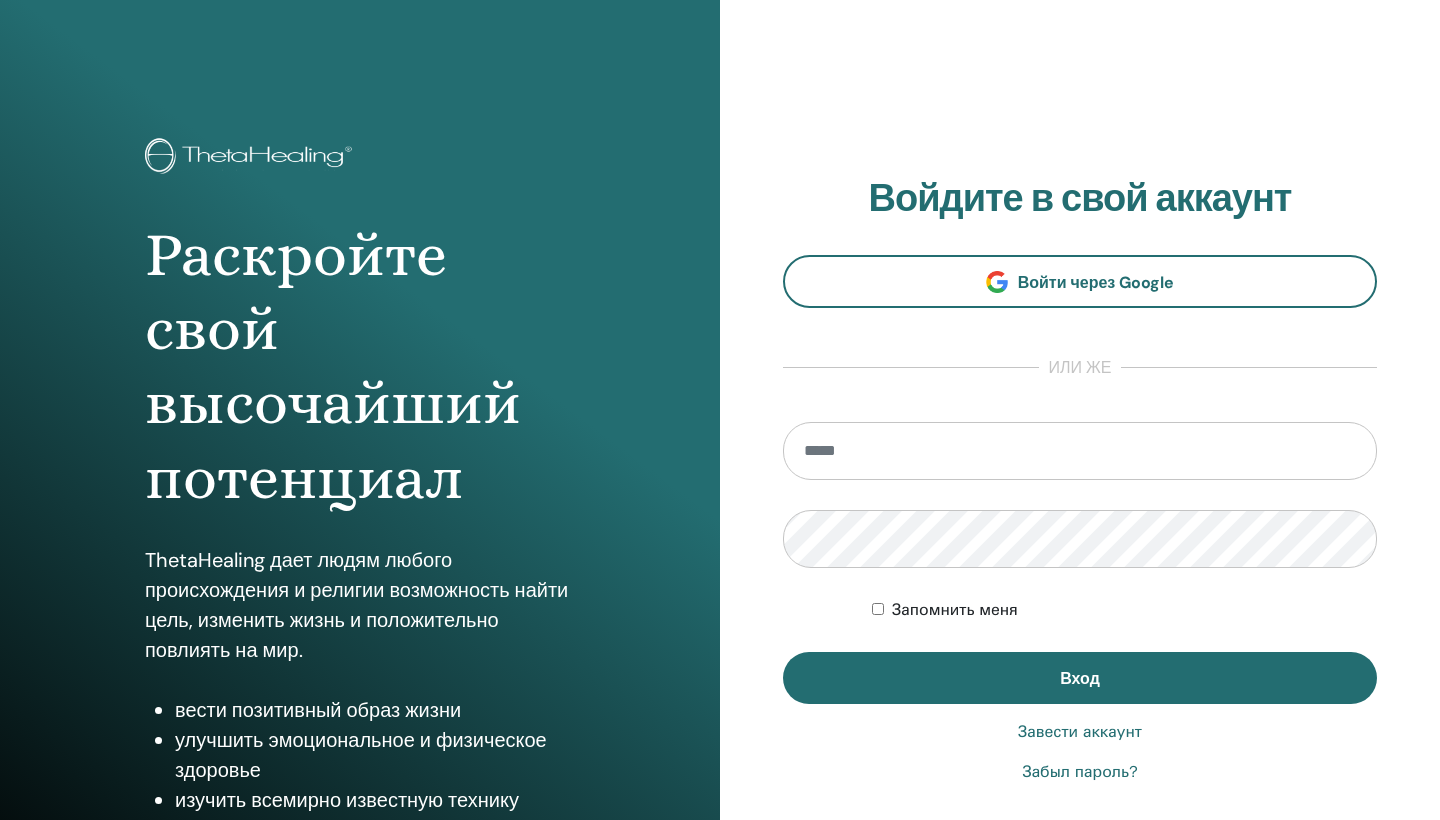 scroll, scrollTop: 0, scrollLeft: 0, axis: both 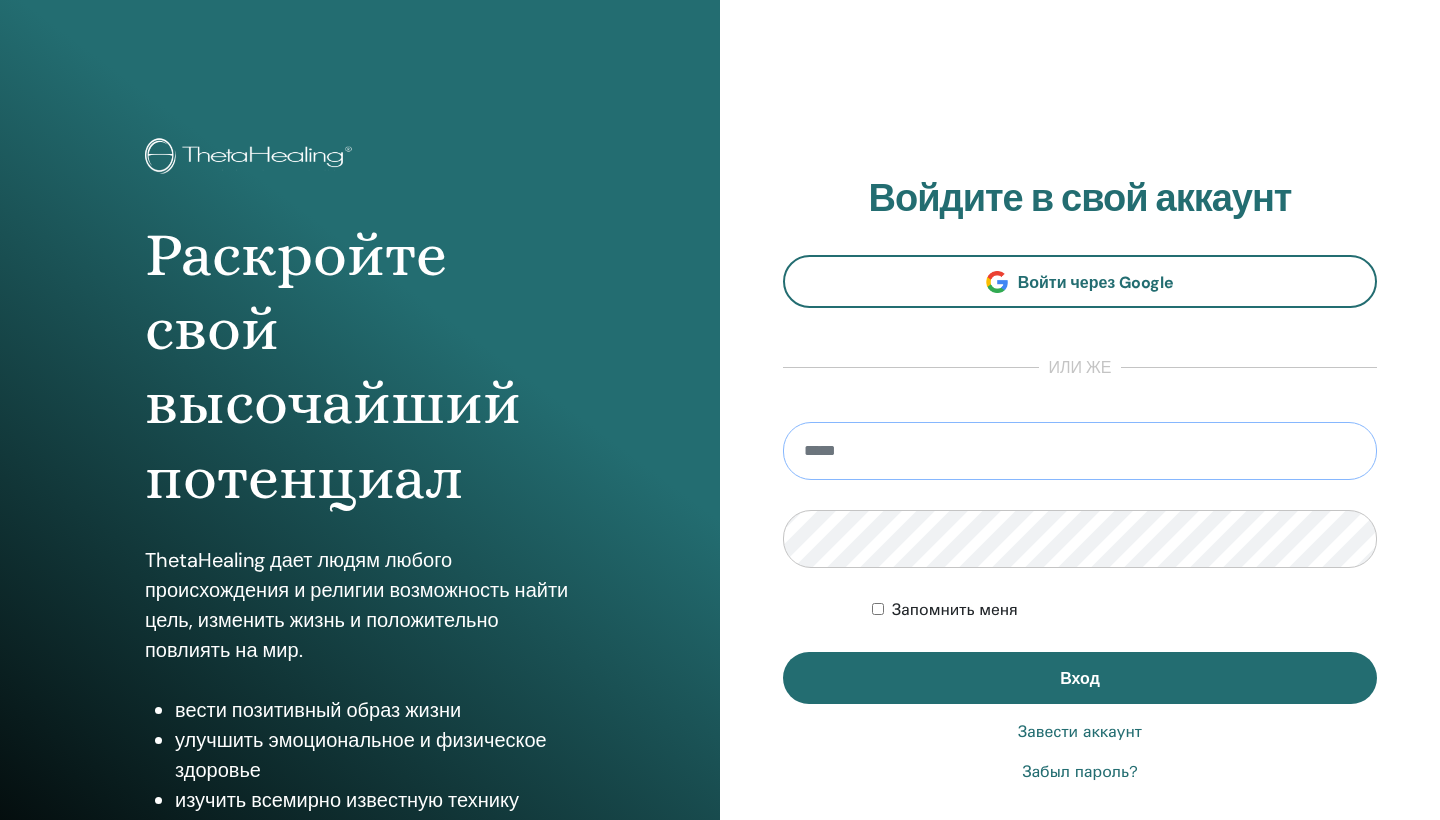 type on "*****" 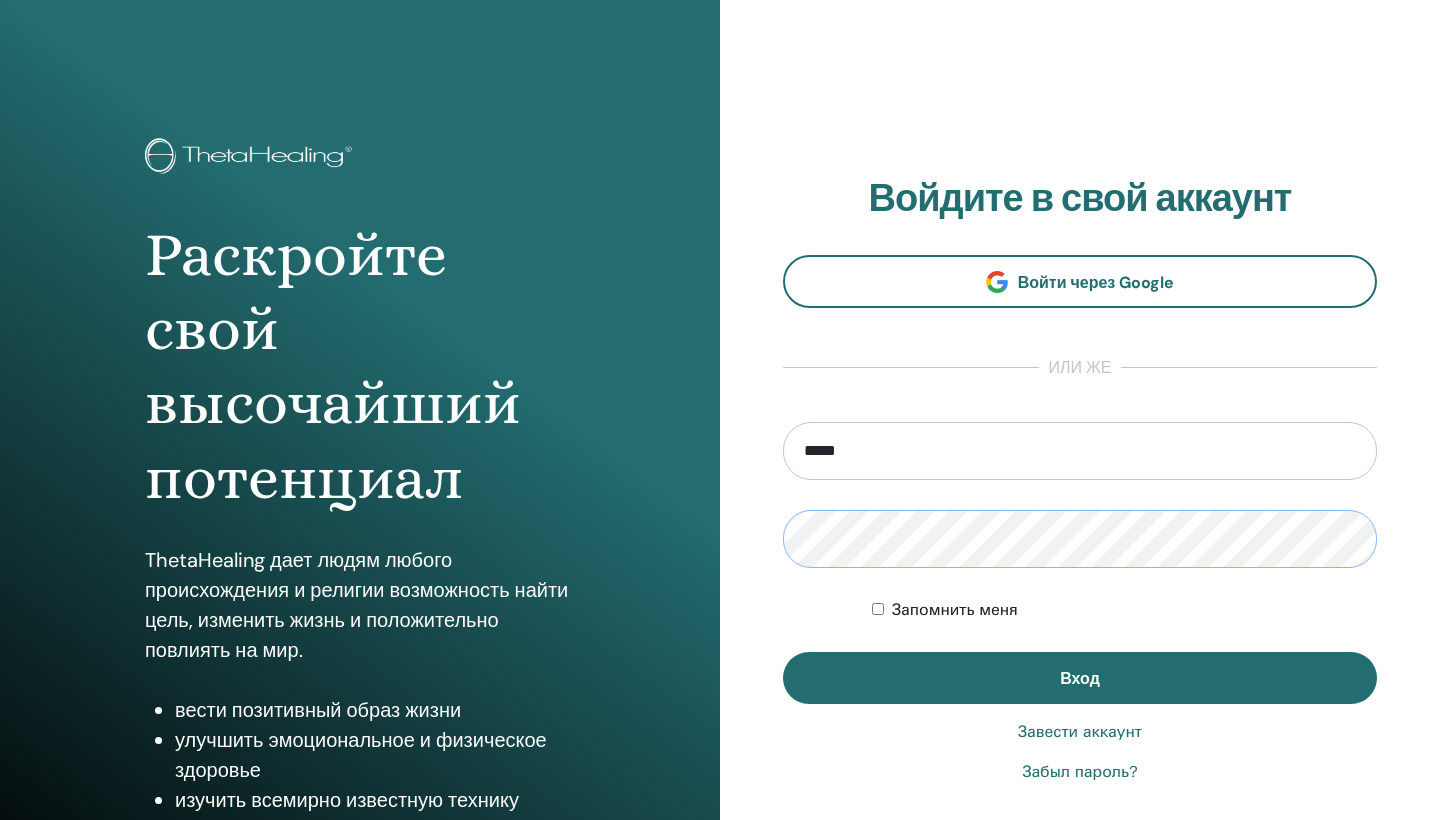 click on "Вход" at bounding box center [1080, 678] 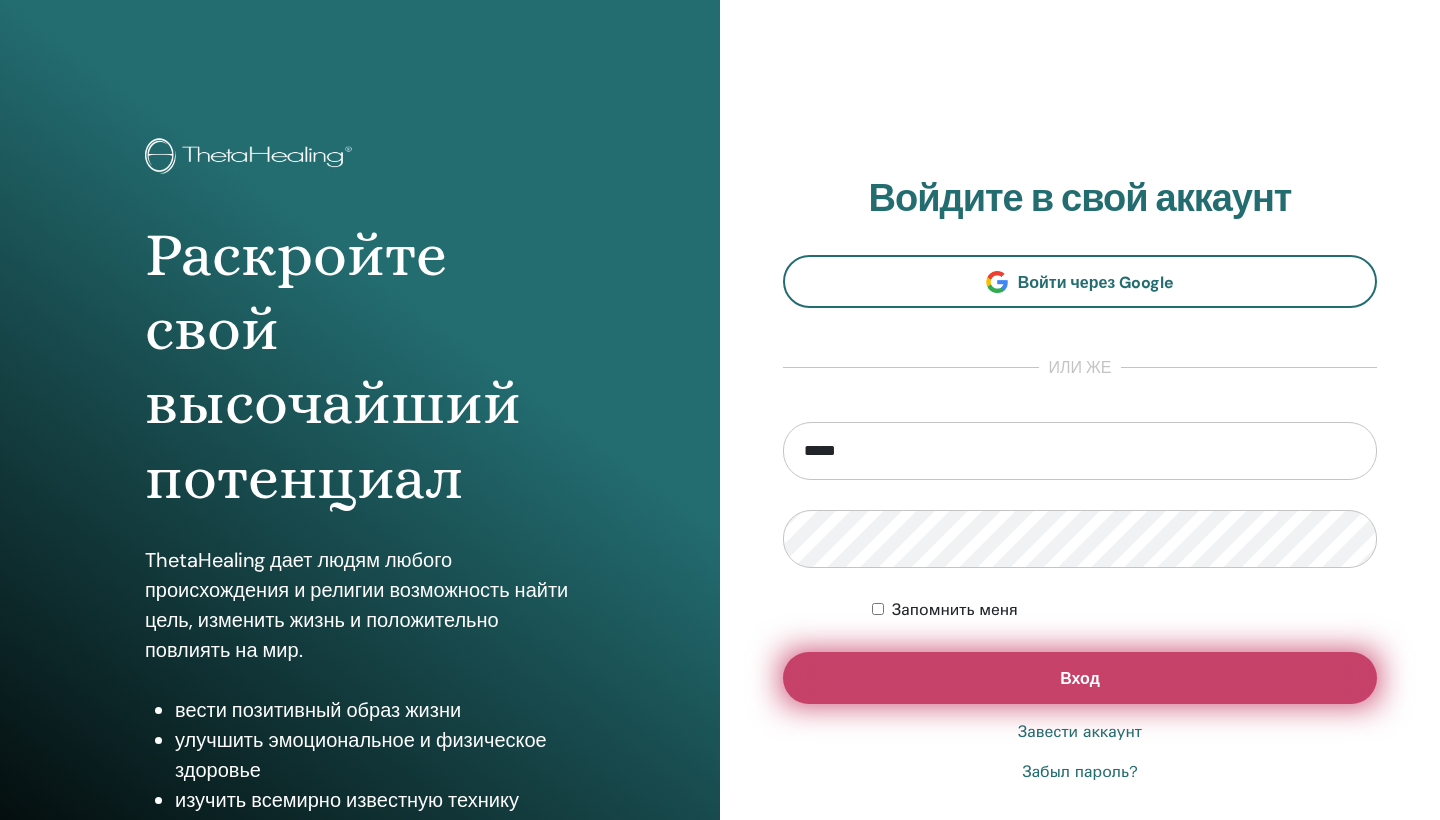 click on "Вход" at bounding box center (1080, 678) 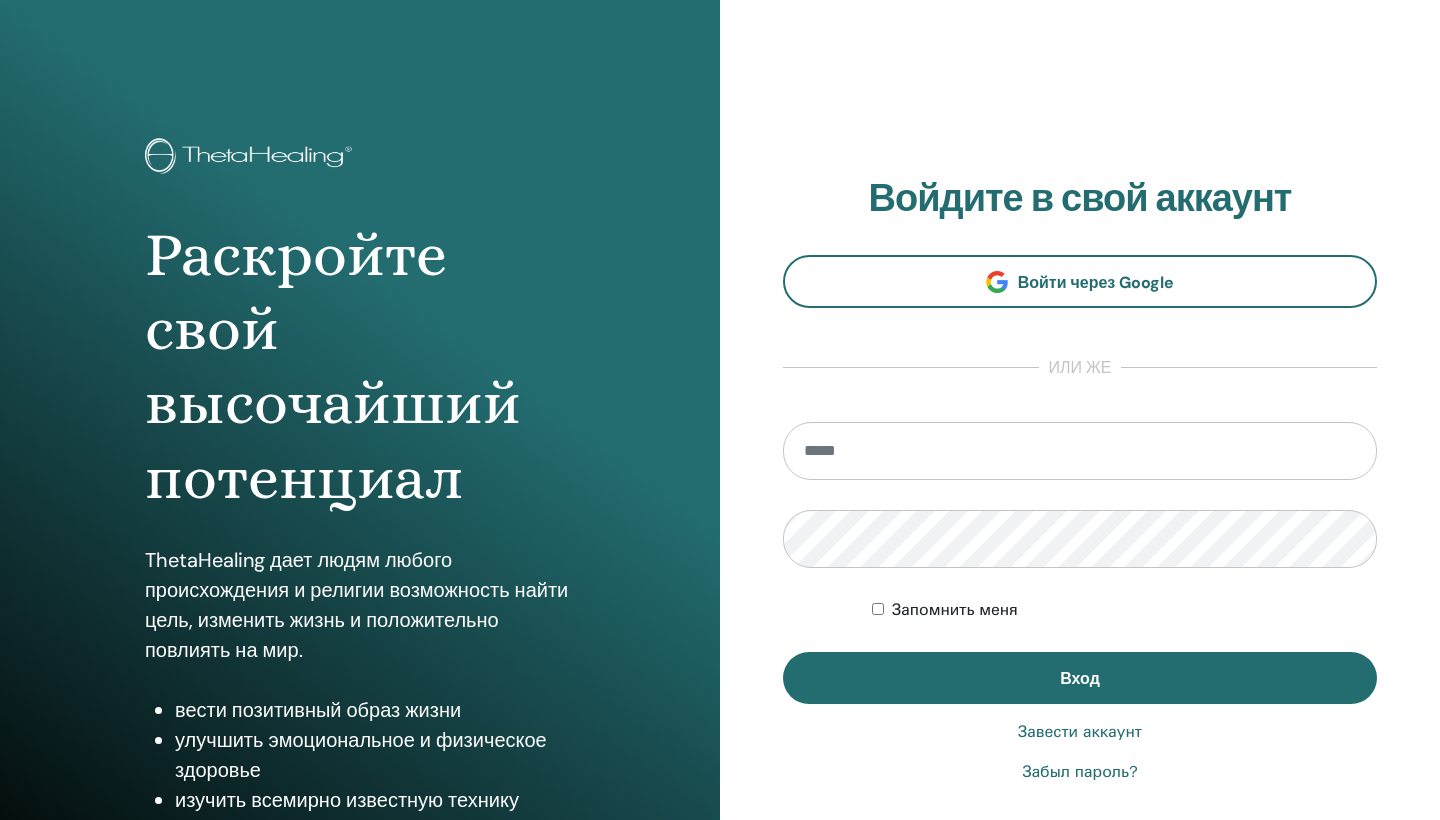 scroll, scrollTop: 0, scrollLeft: 0, axis: both 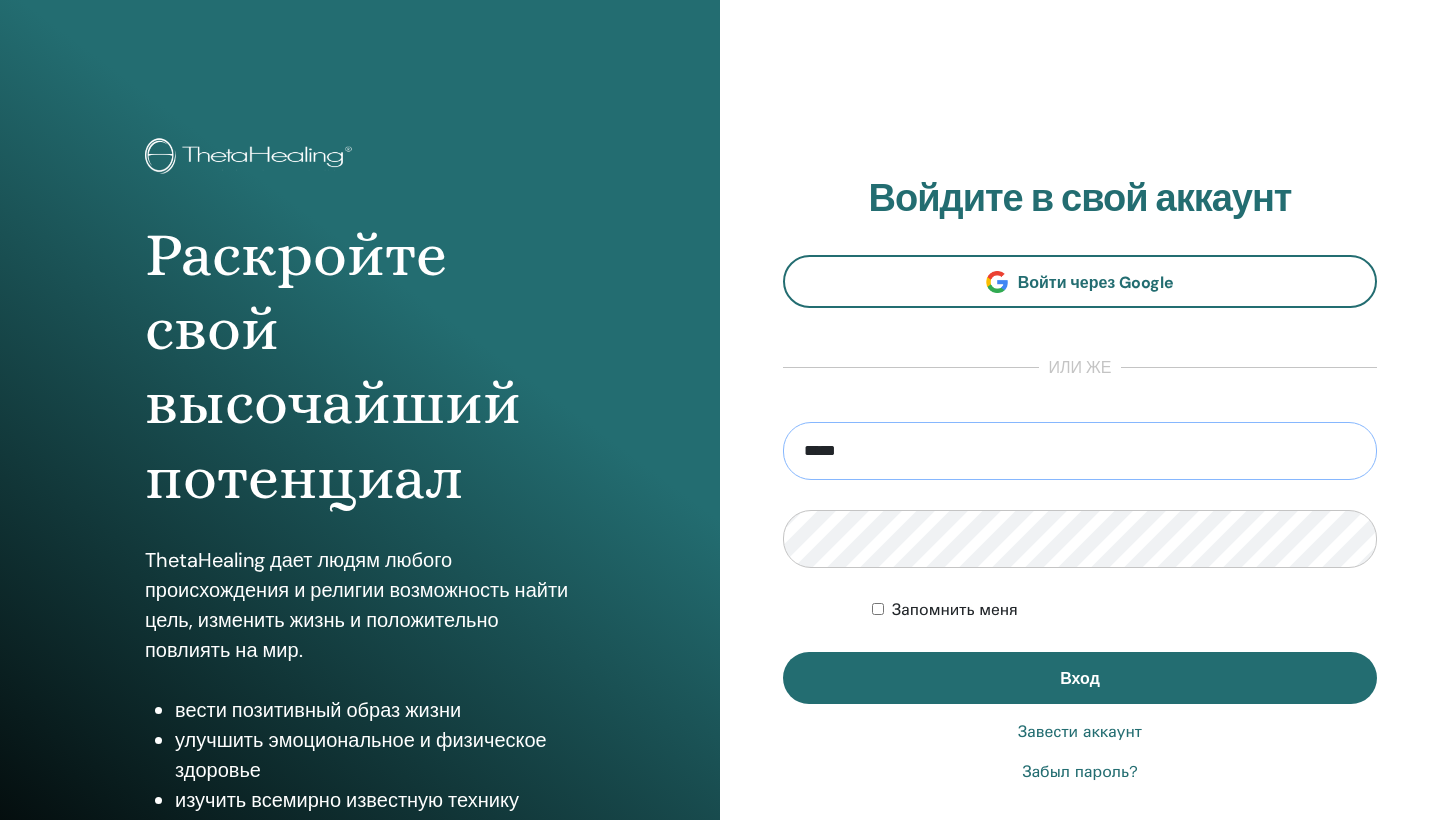 click on "*****" at bounding box center [1080, 451] 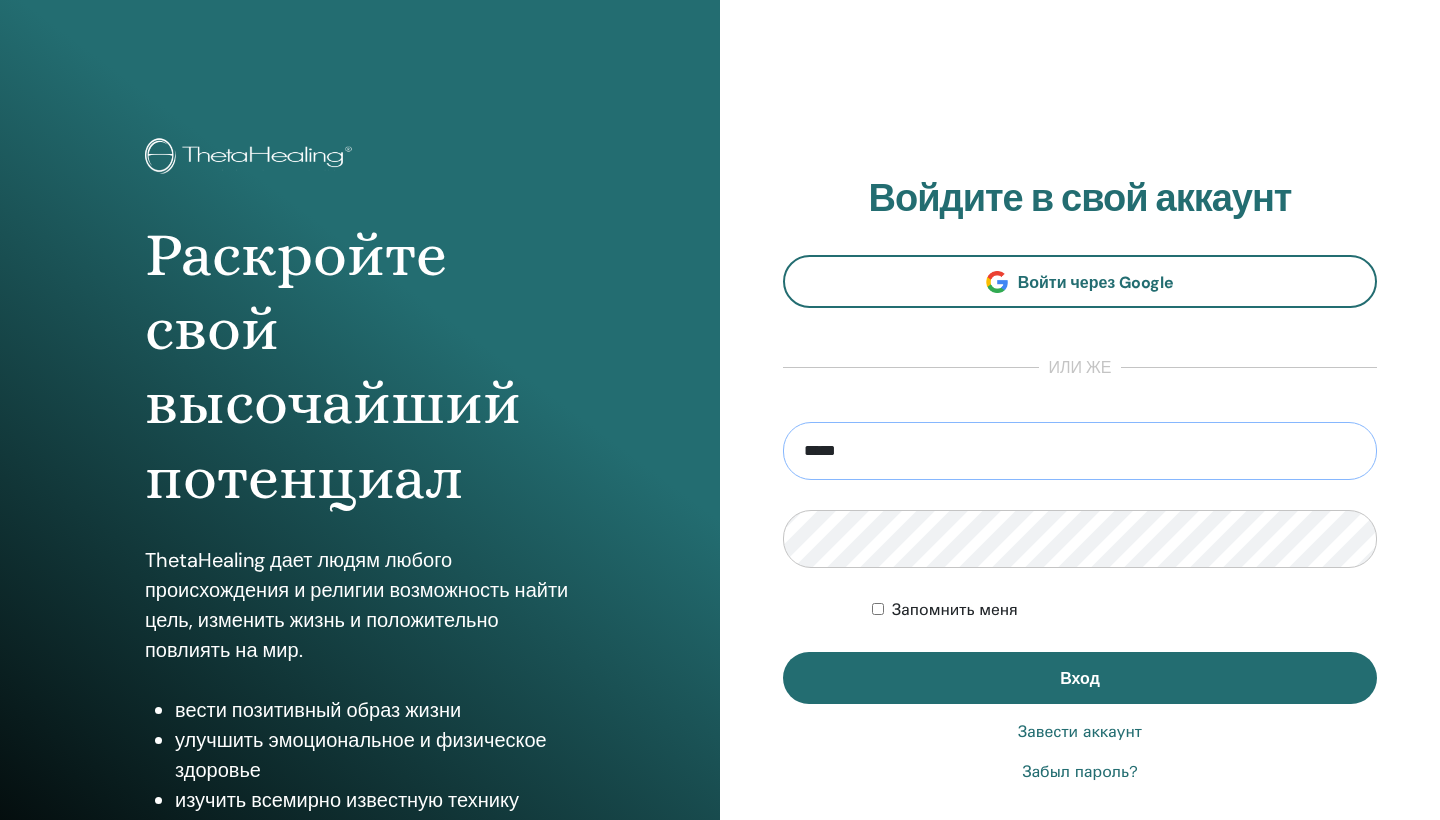 click on "*****" at bounding box center (1080, 451) 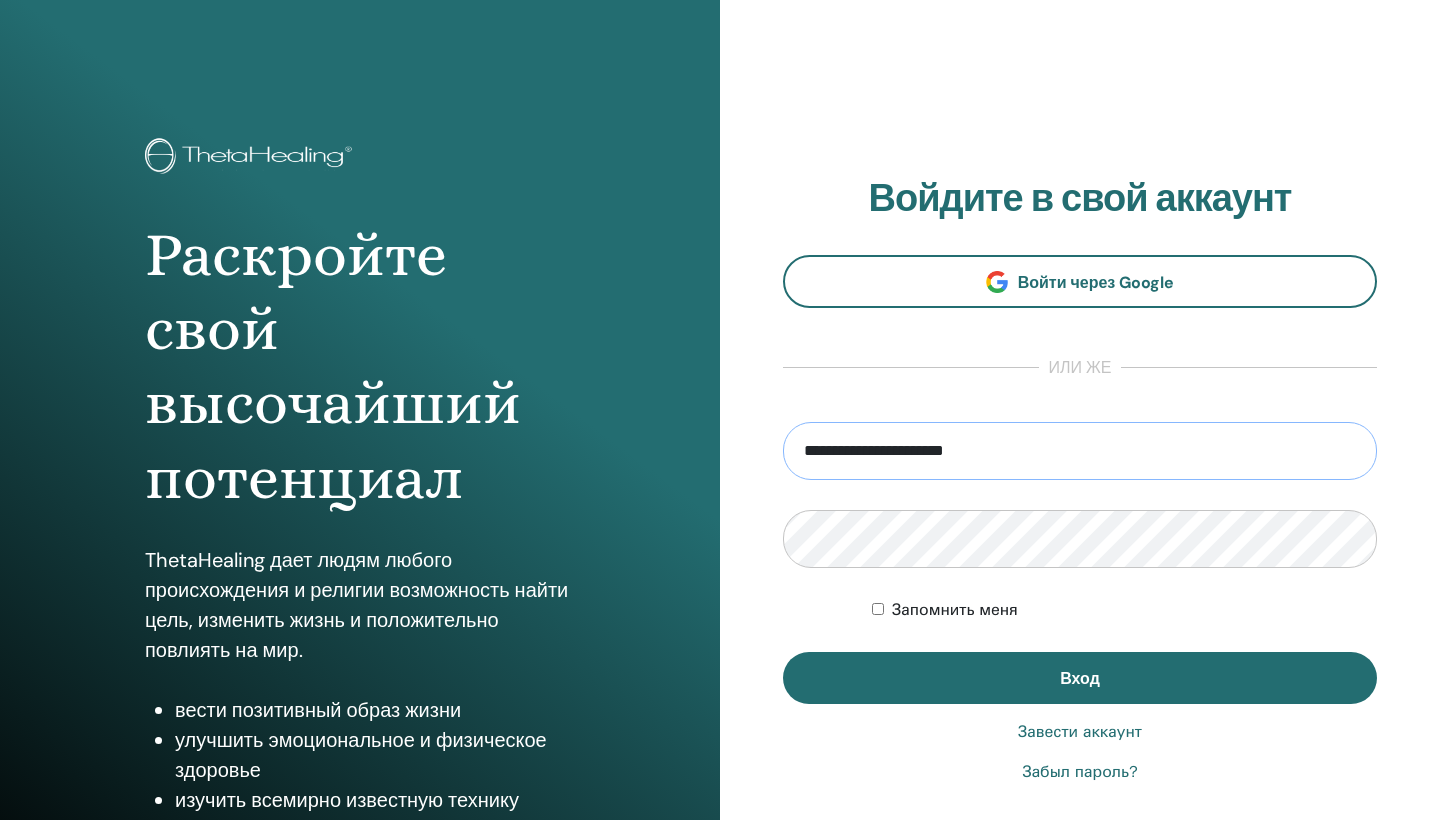 type on "**********" 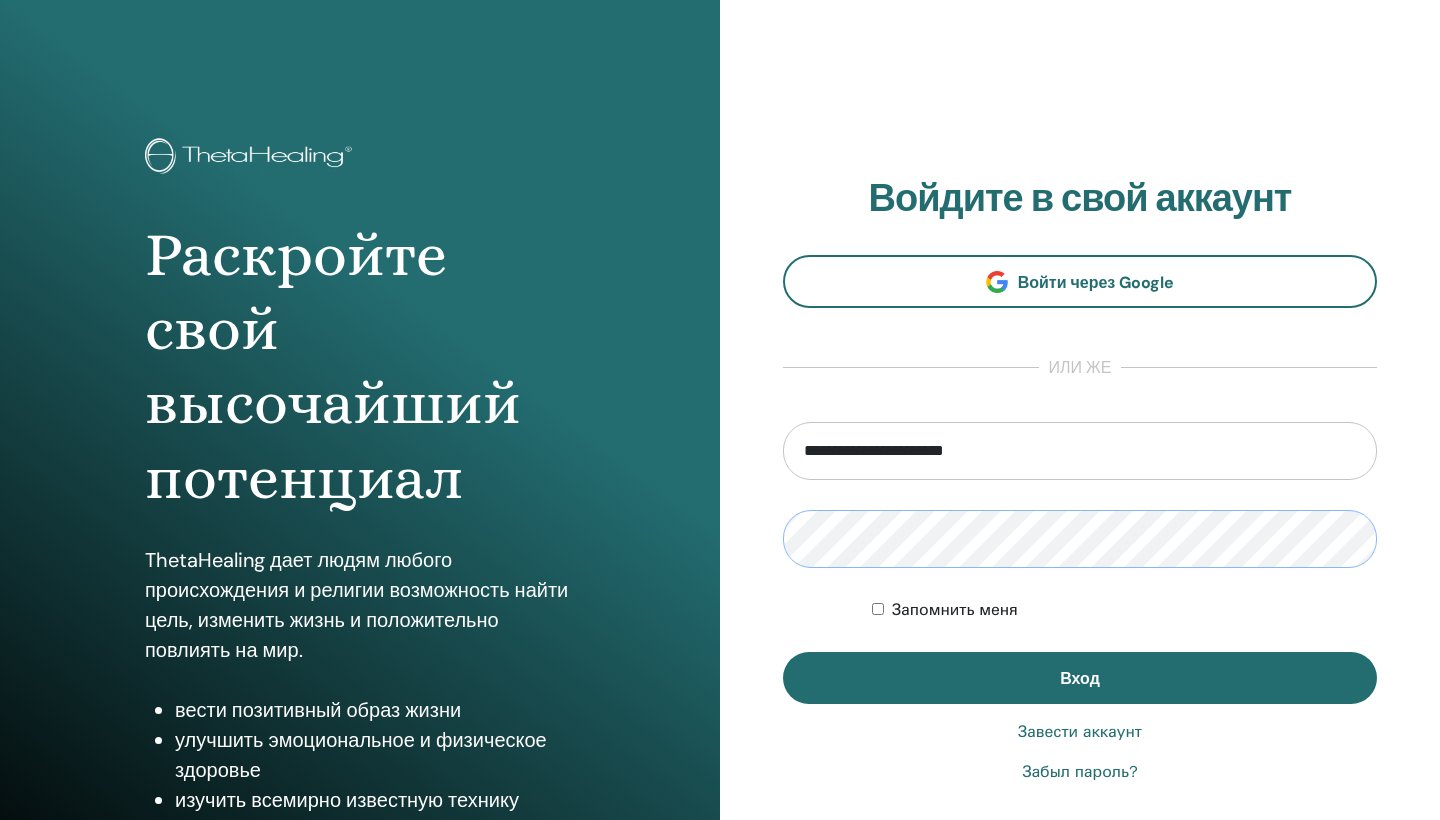 click on "Вход" at bounding box center [1080, 678] 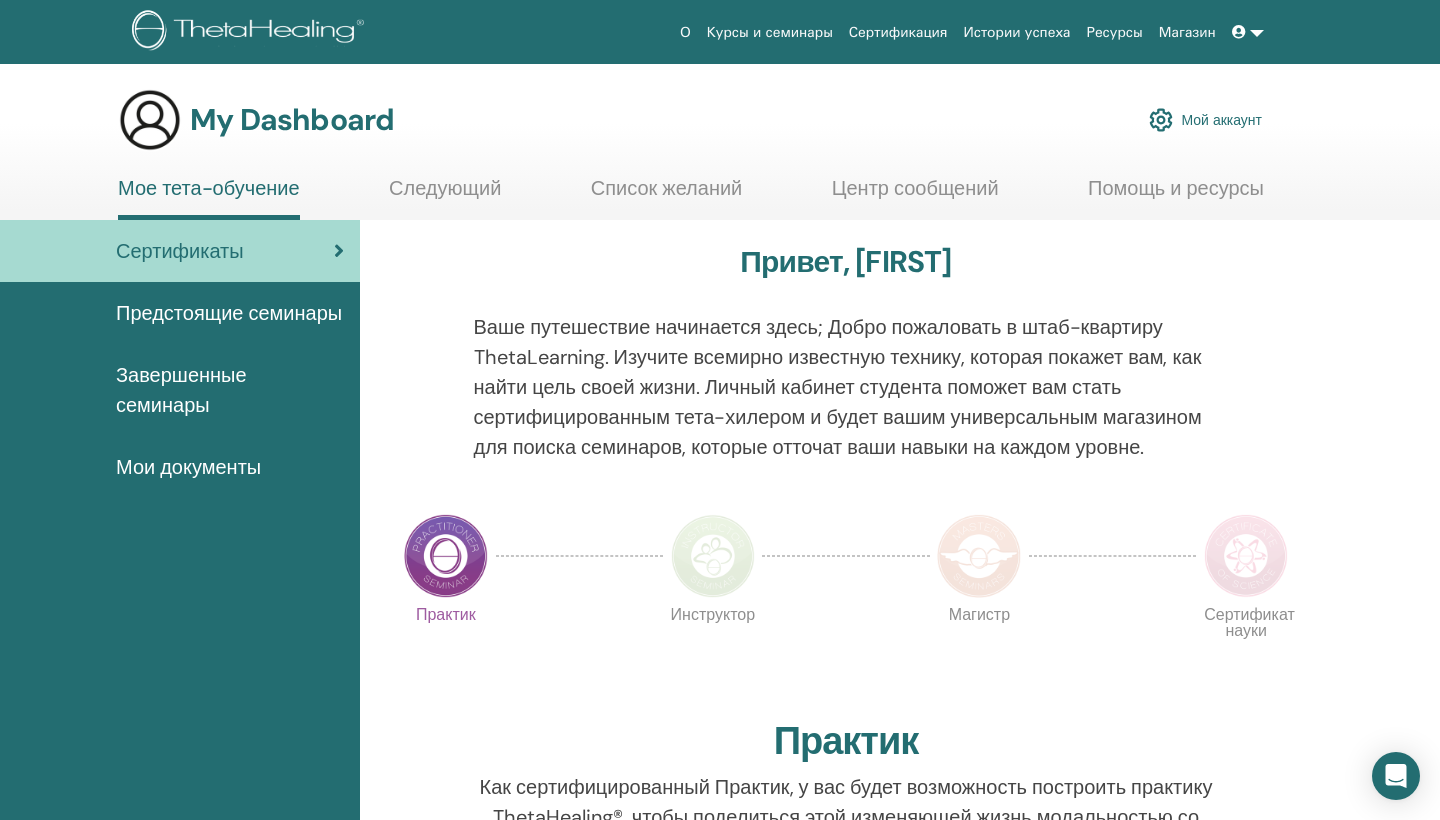 scroll, scrollTop: 0, scrollLeft: 0, axis: both 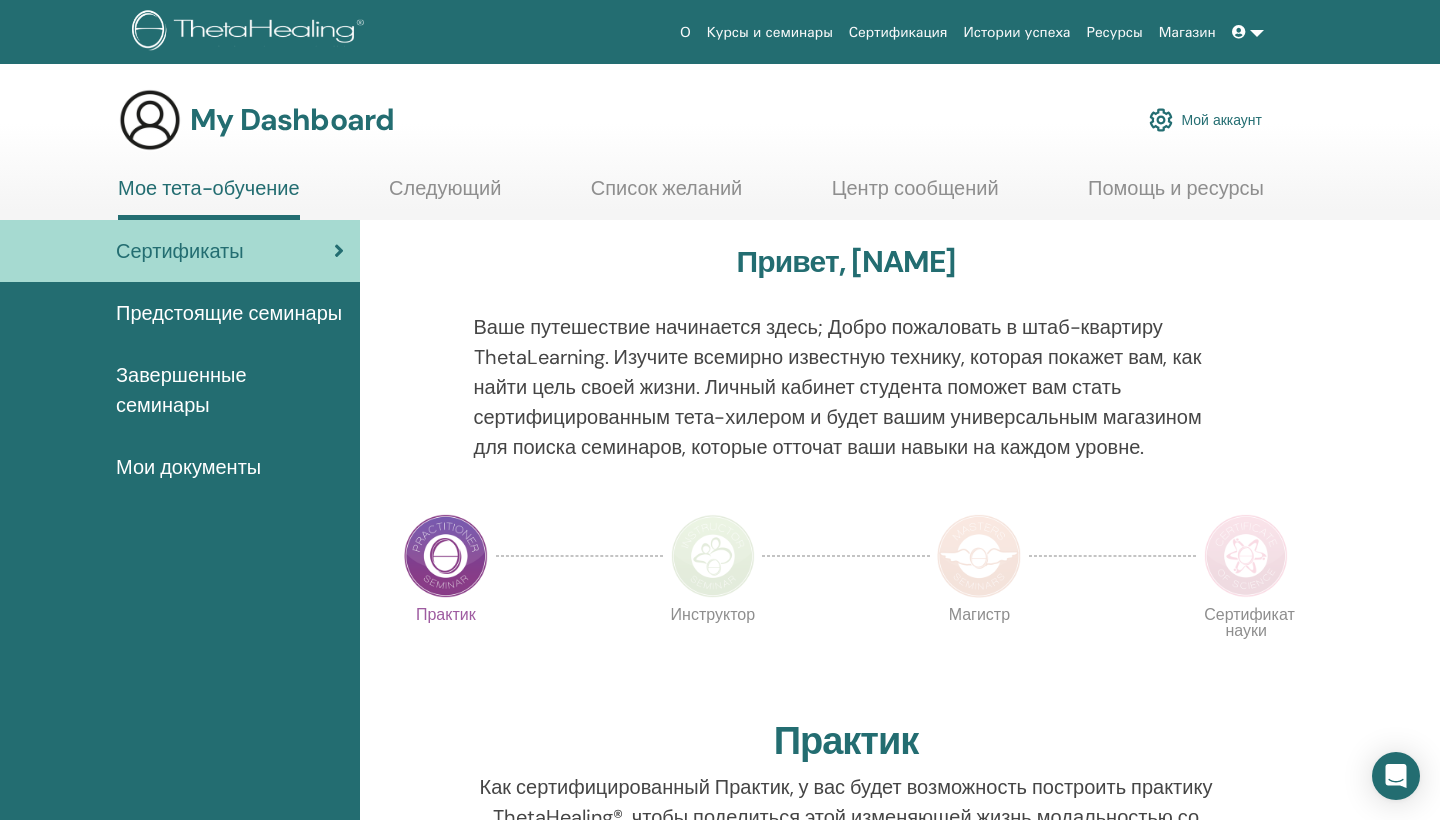 click on "Мой аккаунт" at bounding box center [1205, 120] 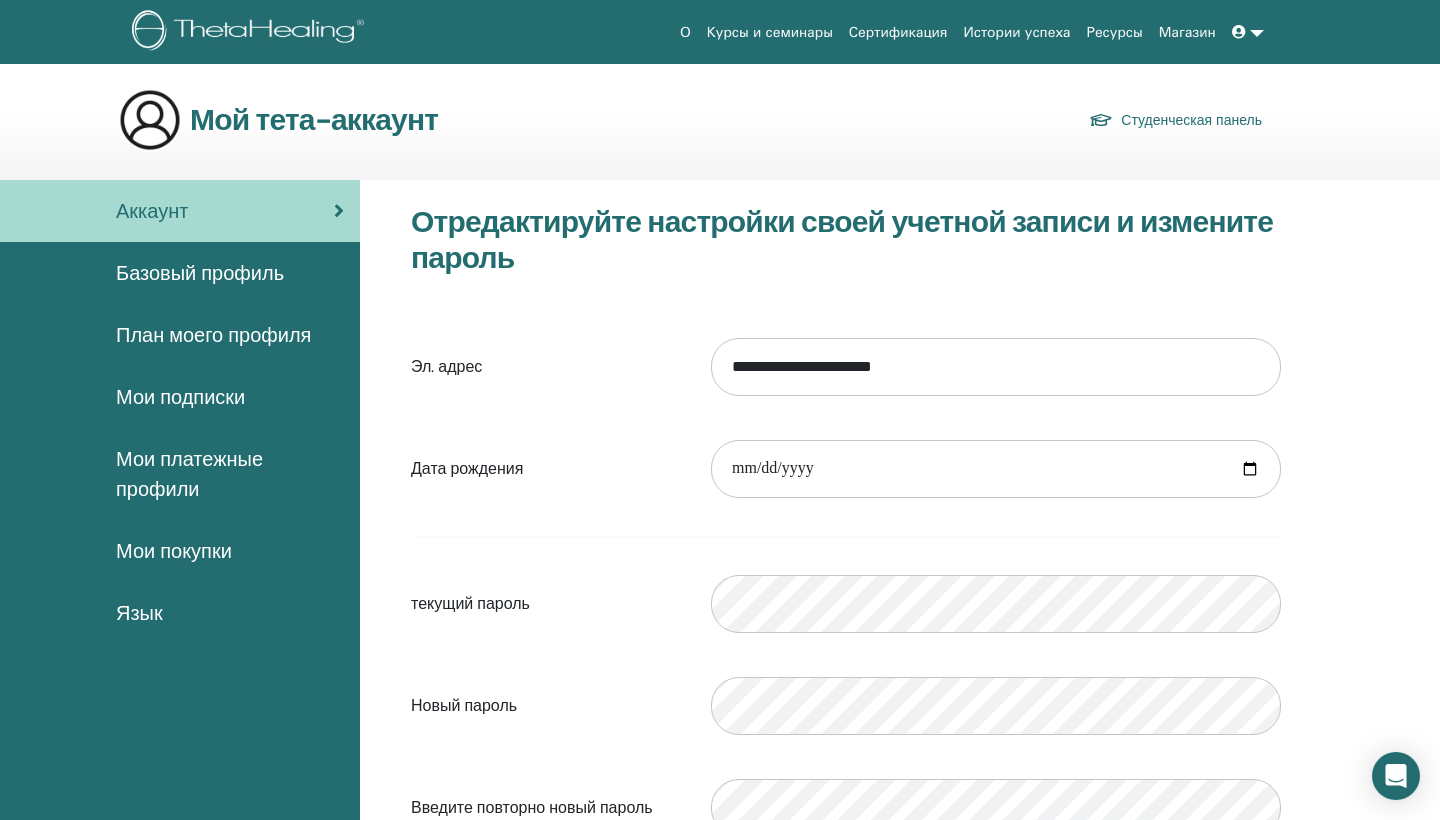 scroll, scrollTop: 0, scrollLeft: 0, axis: both 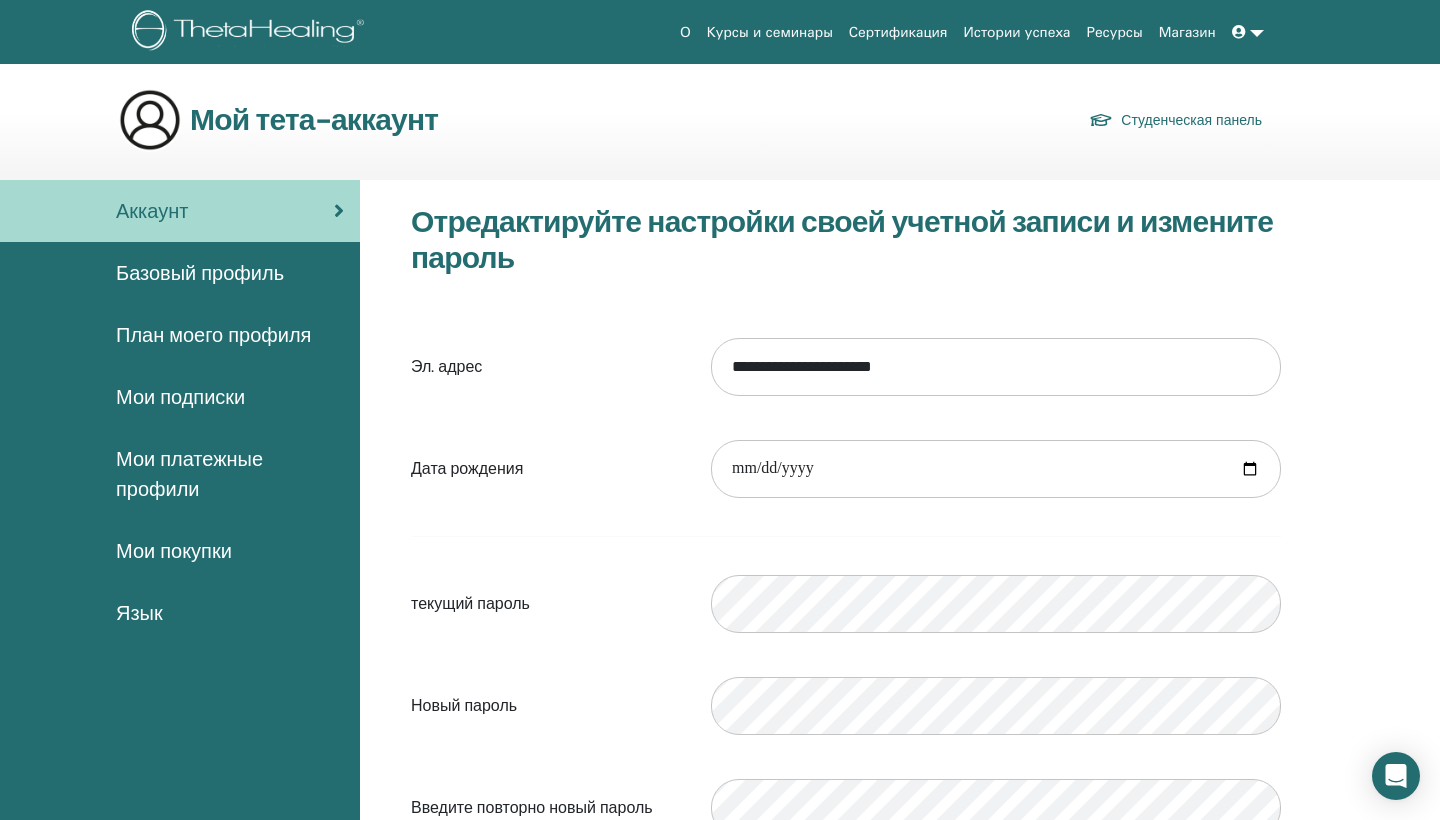 click on "План моего профиля" at bounding box center [213, 335] 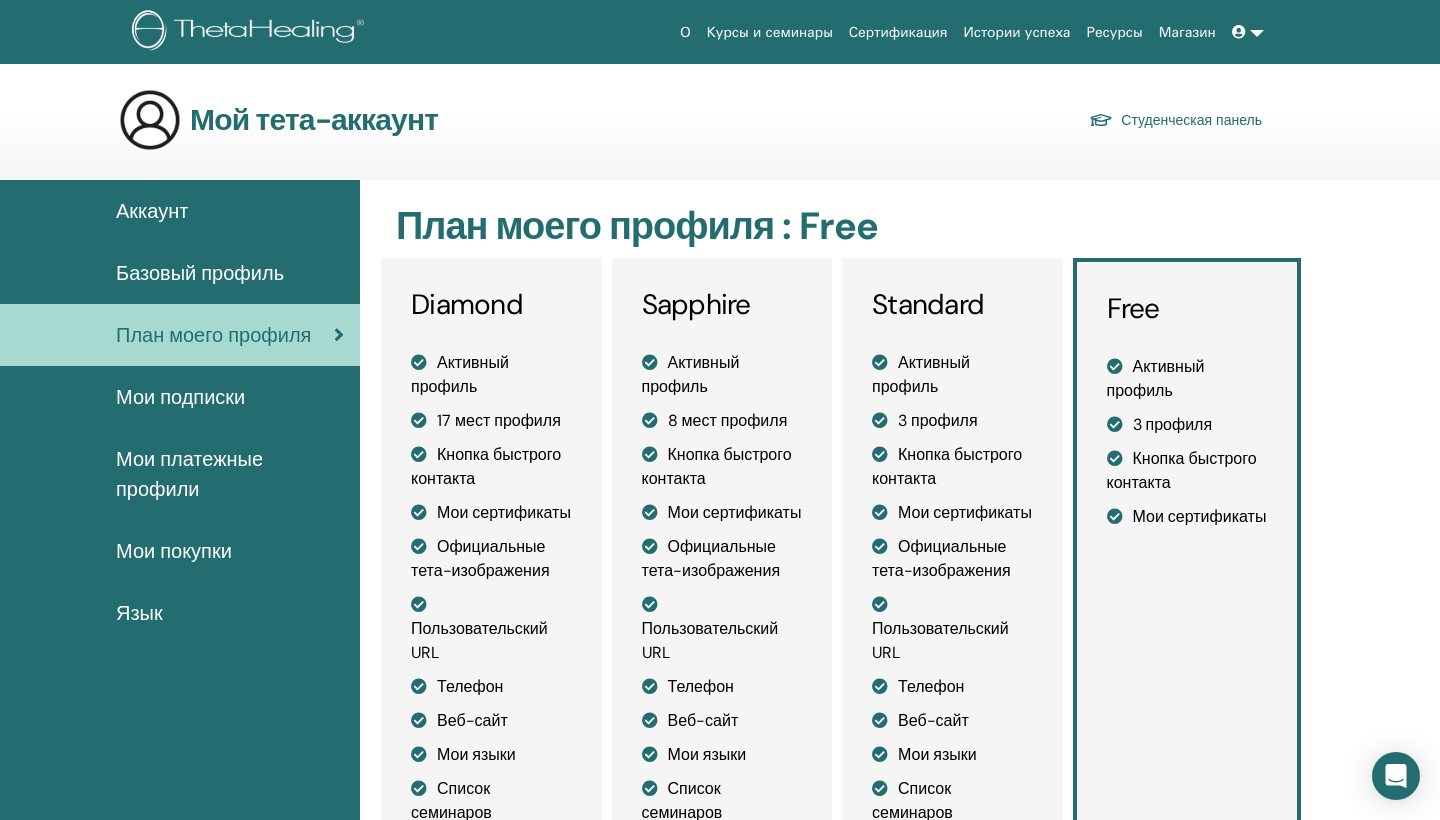 scroll, scrollTop: 0, scrollLeft: 0, axis: both 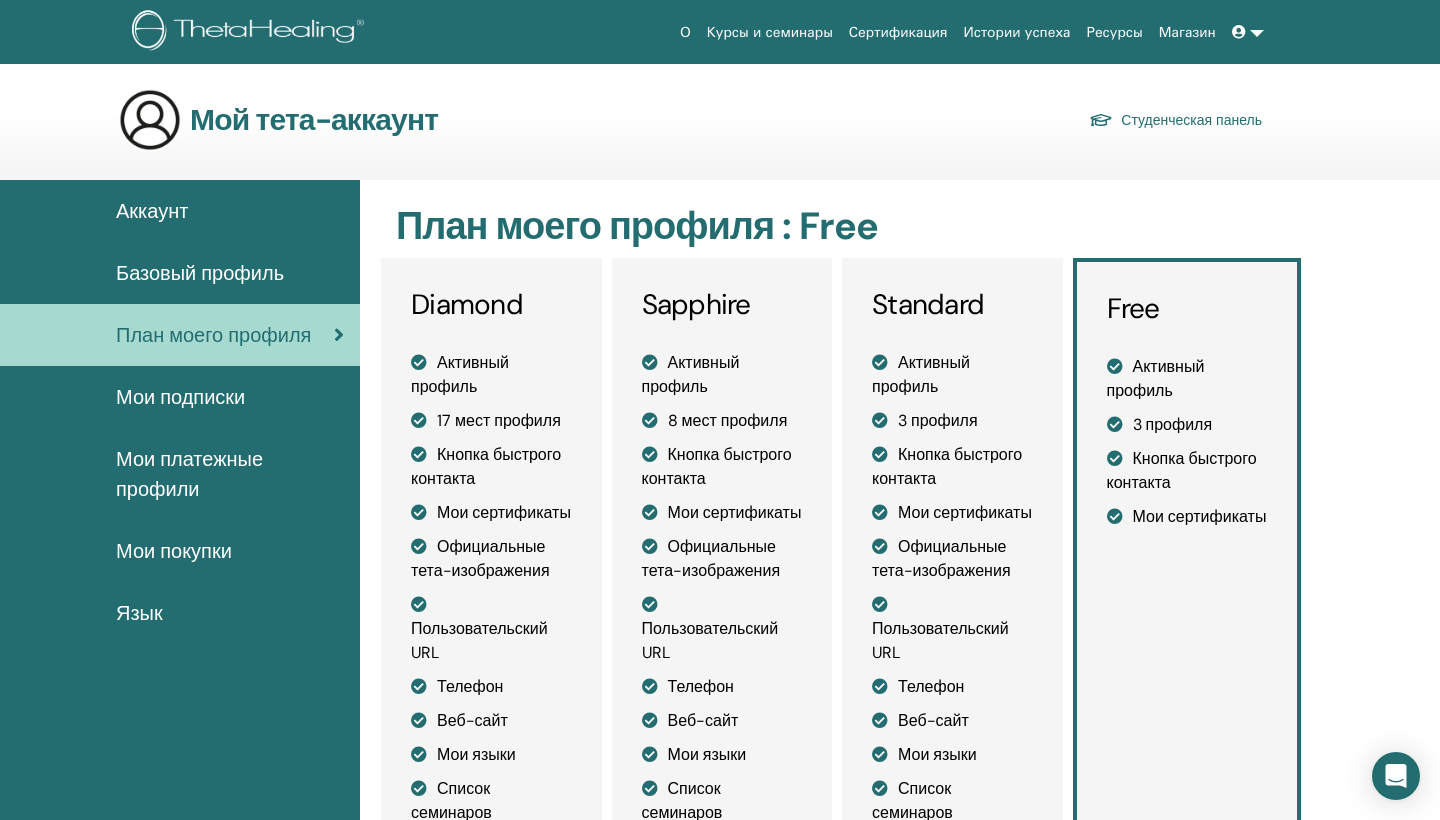 click on "Базовый профиль" at bounding box center (180, 273) 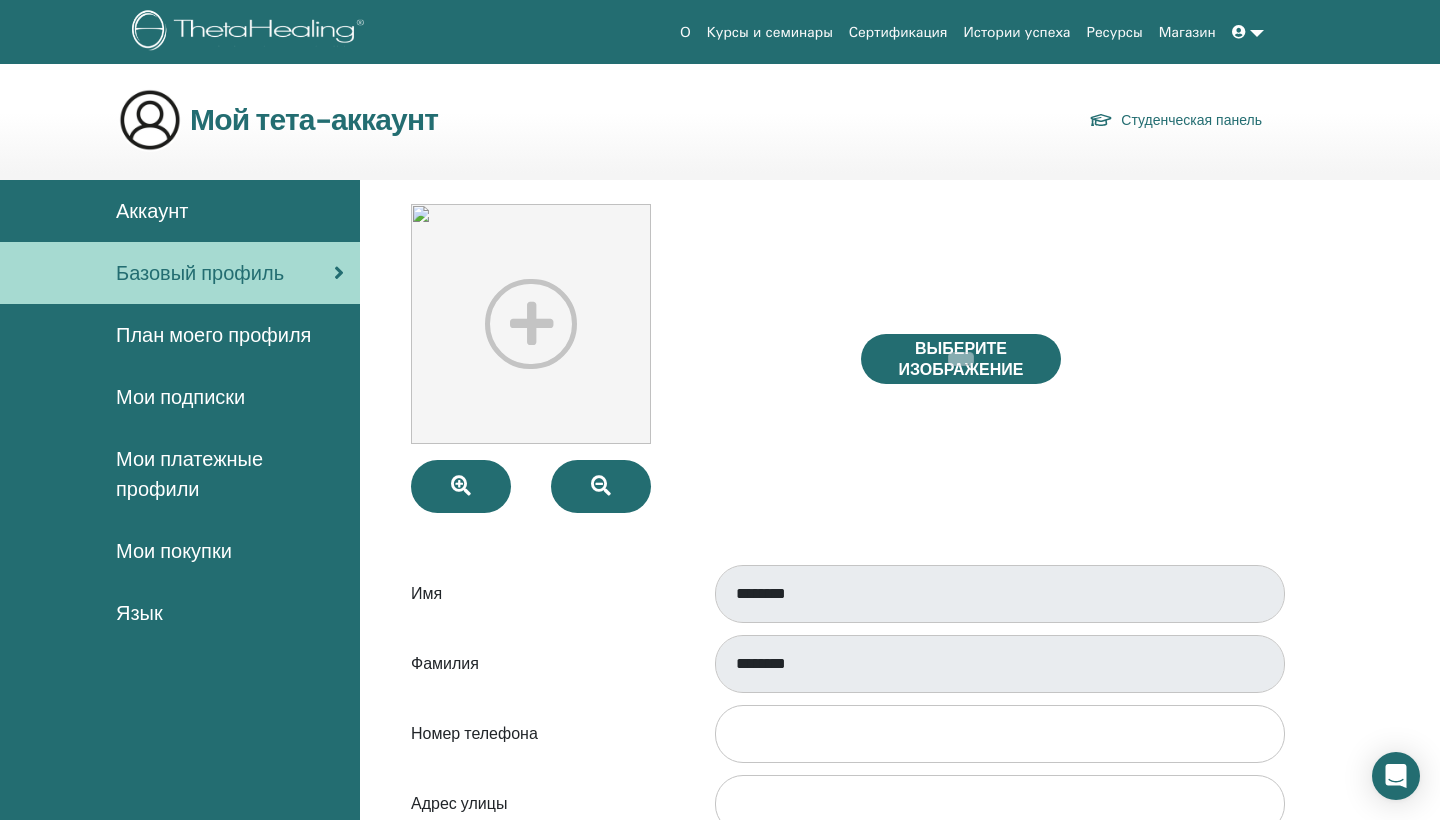 scroll, scrollTop: 0, scrollLeft: 0, axis: both 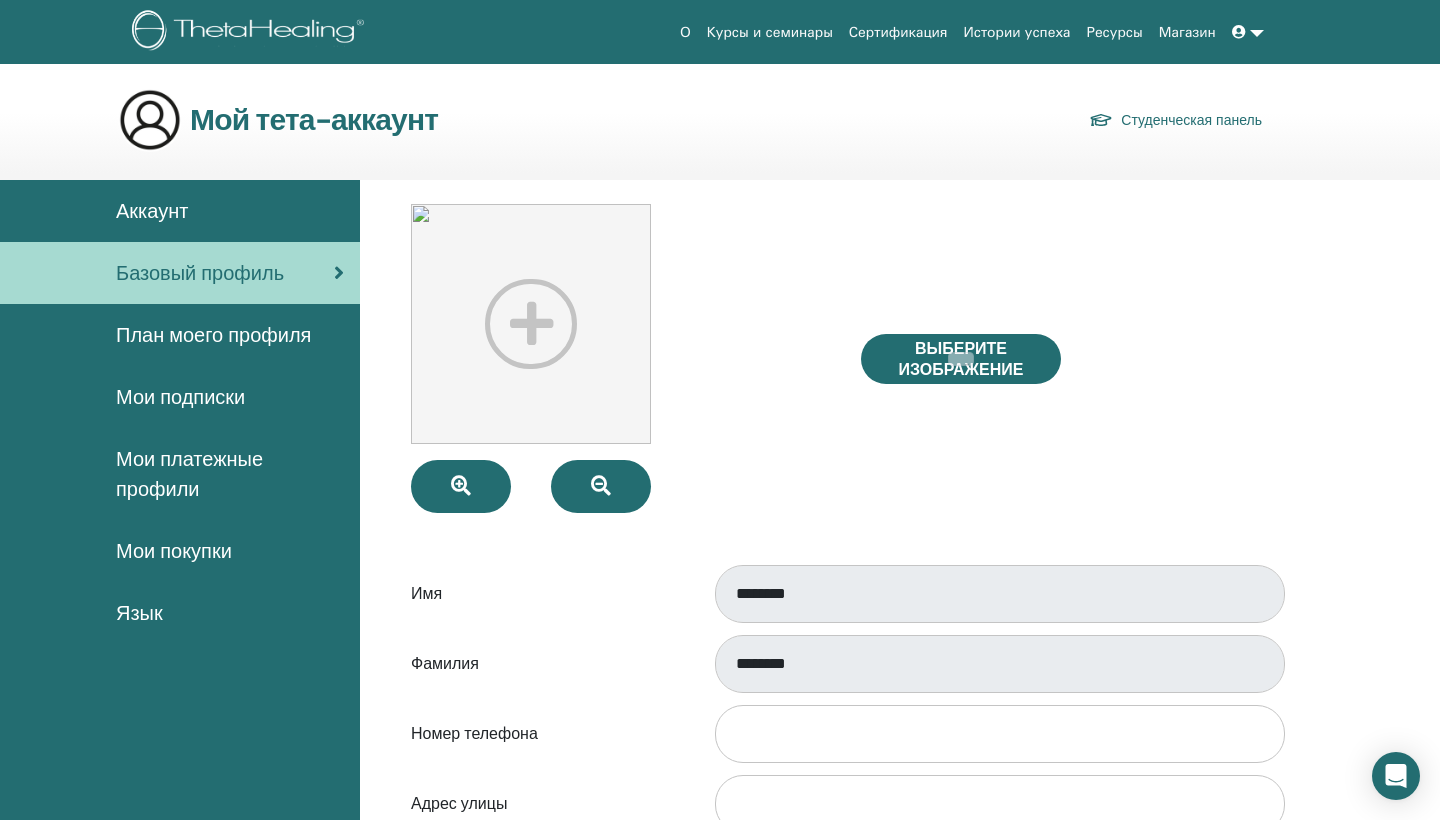 click on "Мои подписки" at bounding box center (180, 397) 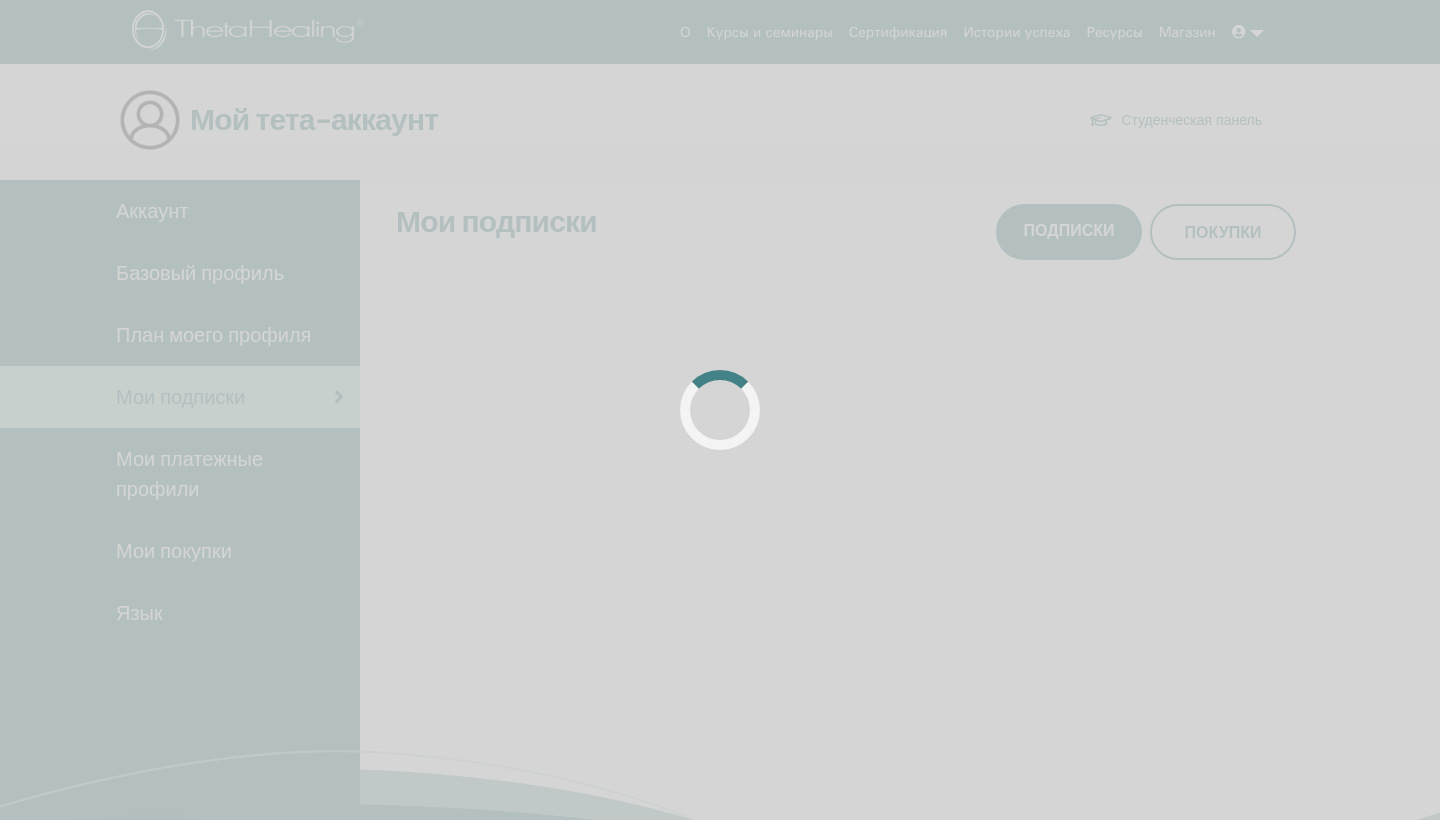 scroll, scrollTop: 0, scrollLeft: 0, axis: both 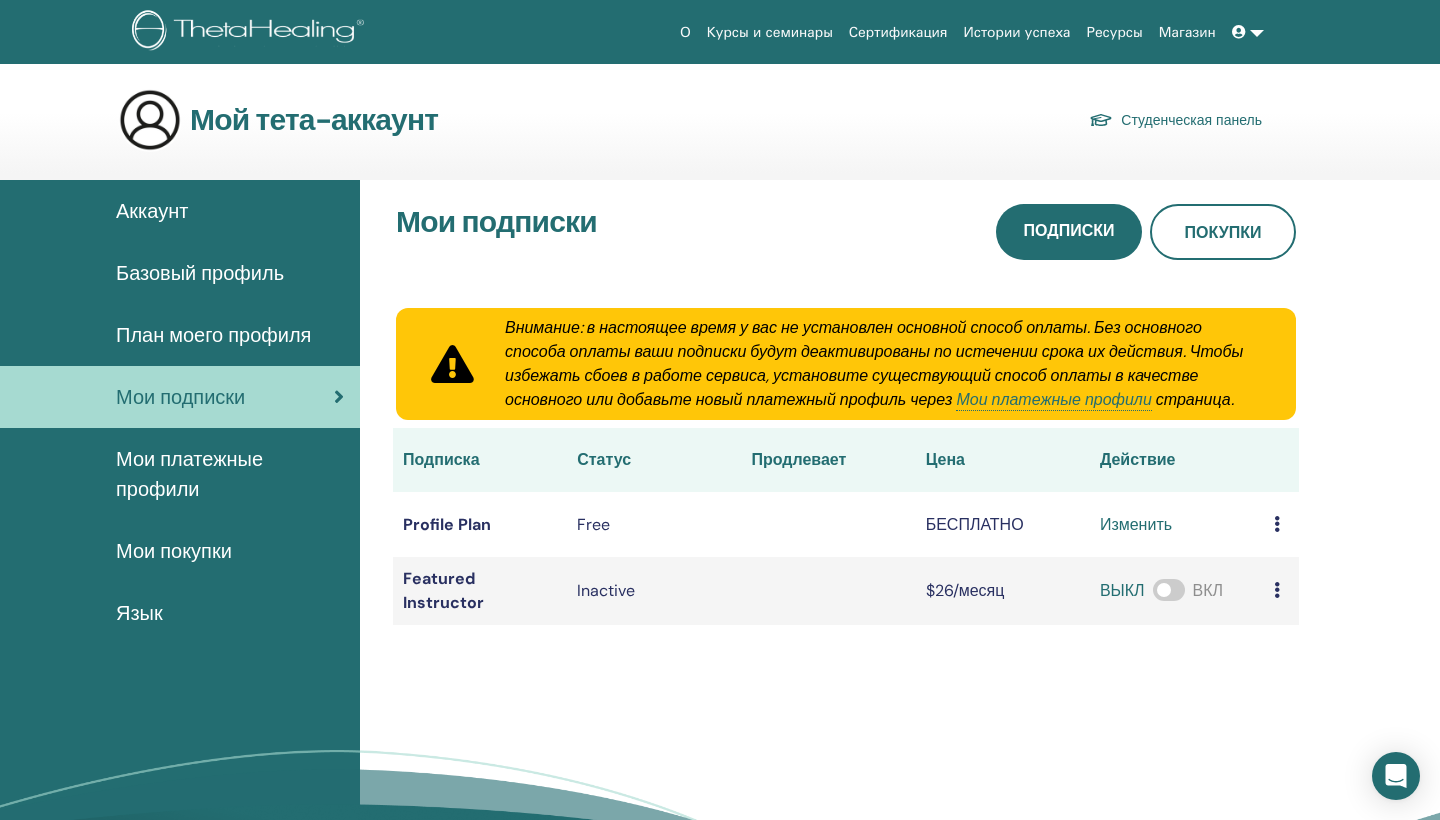 click on "Мои платежные профили" at bounding box center (230, 474) 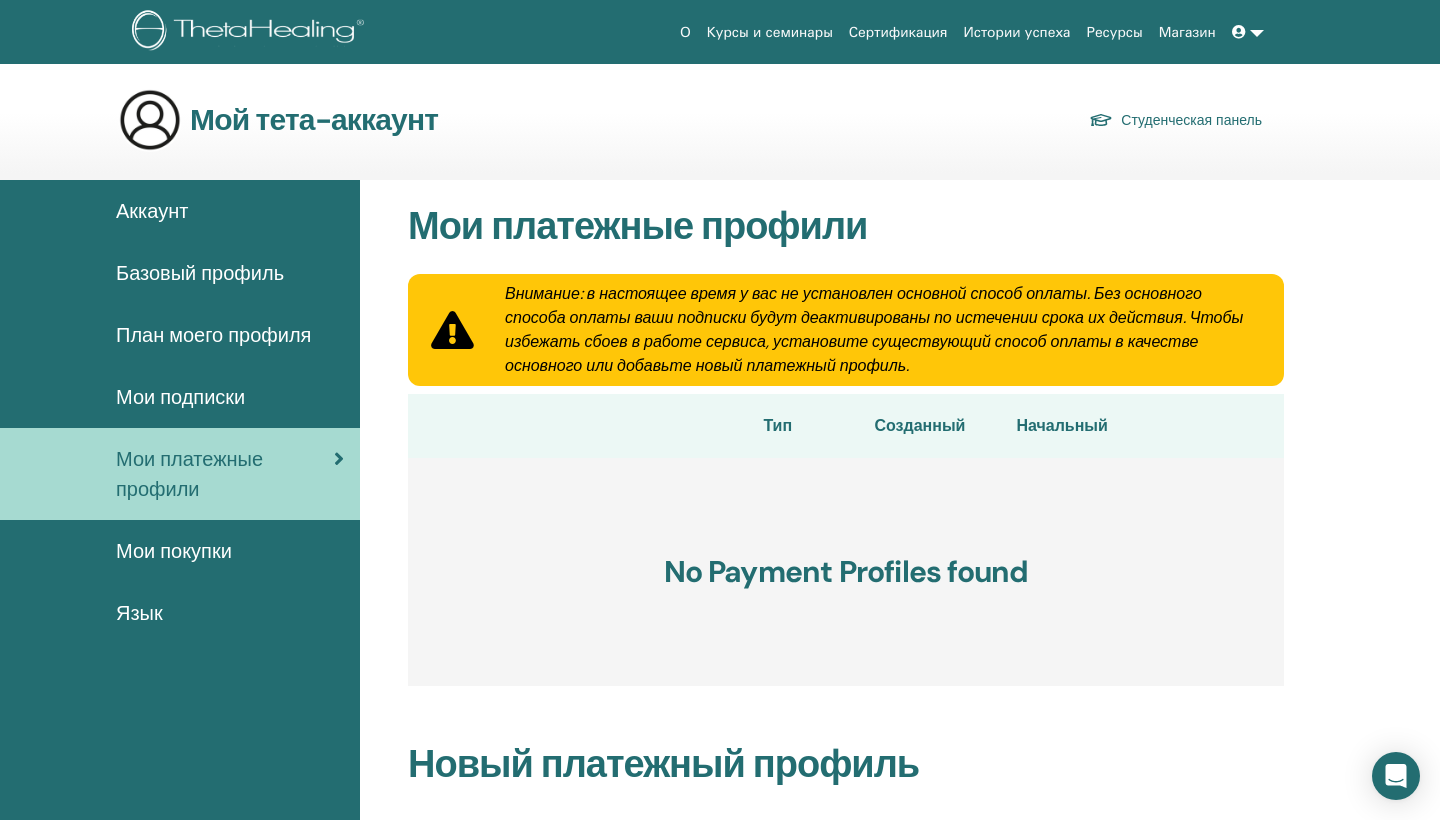 scroll, scrollTop: 0, scrollLeft: 0, axis: both 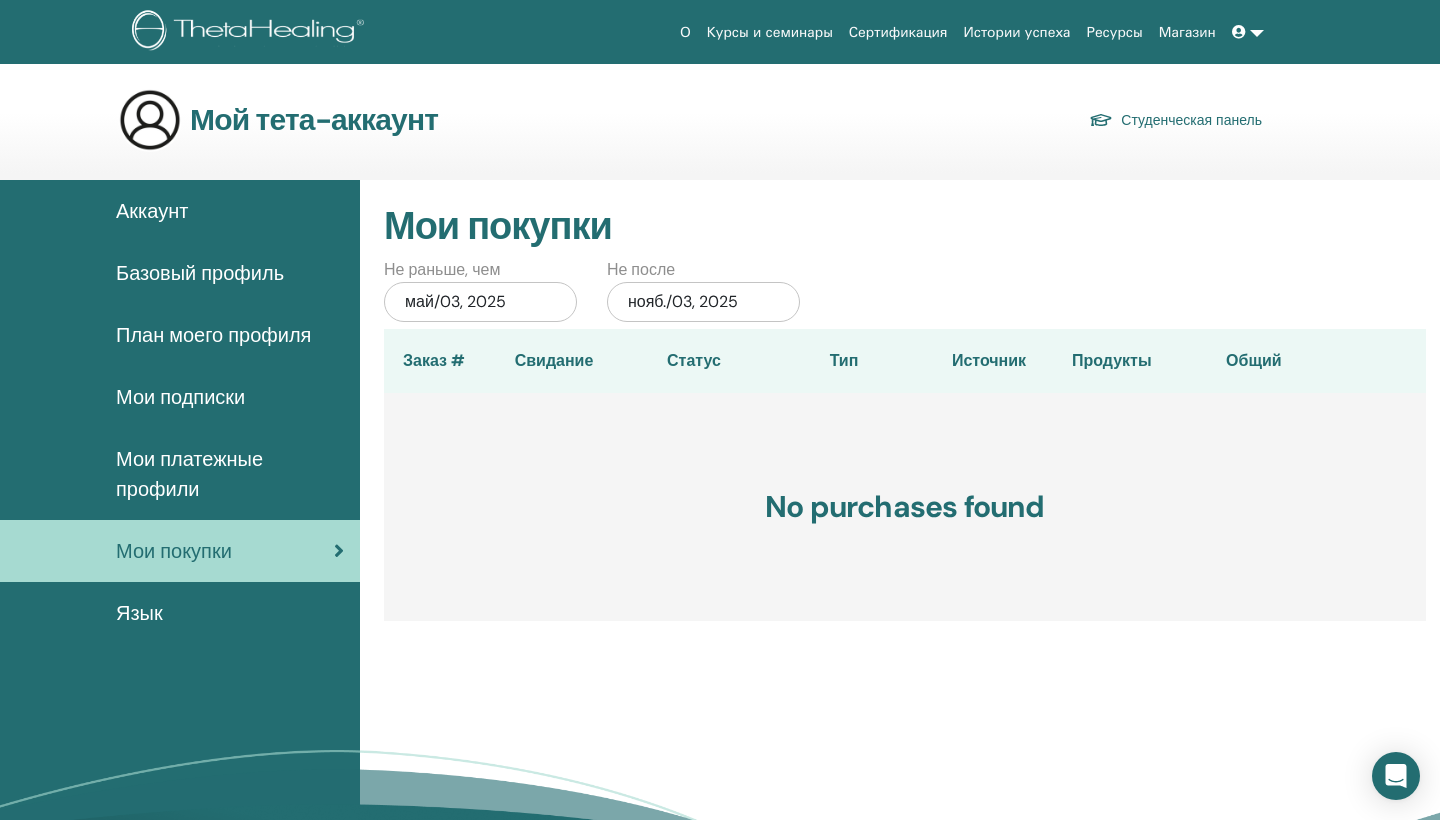 click on "Аккаунт" at bounding box center (152, 211) 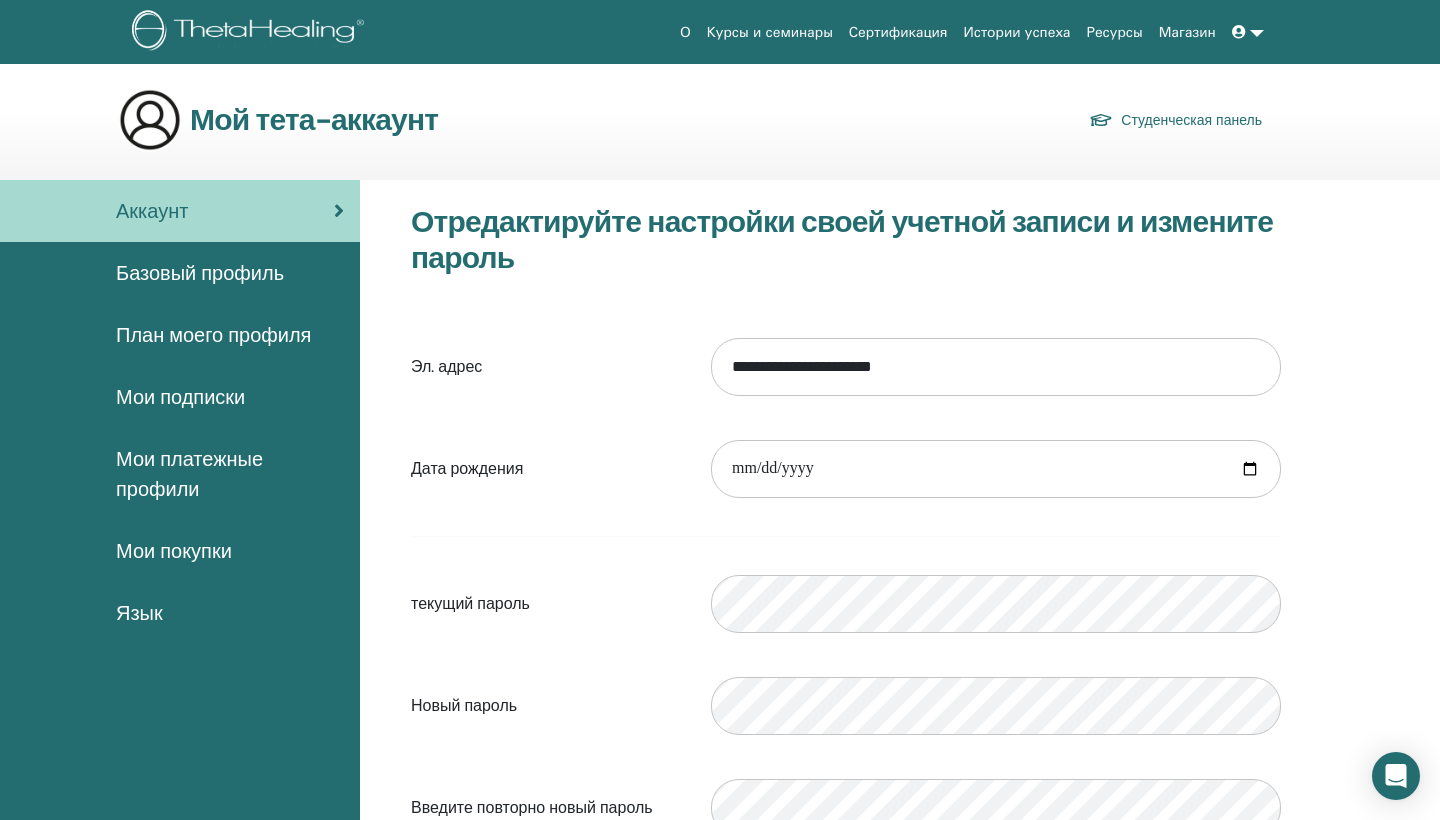 scroll, scrollTop: 0, scrollLeft: 0, axis: both 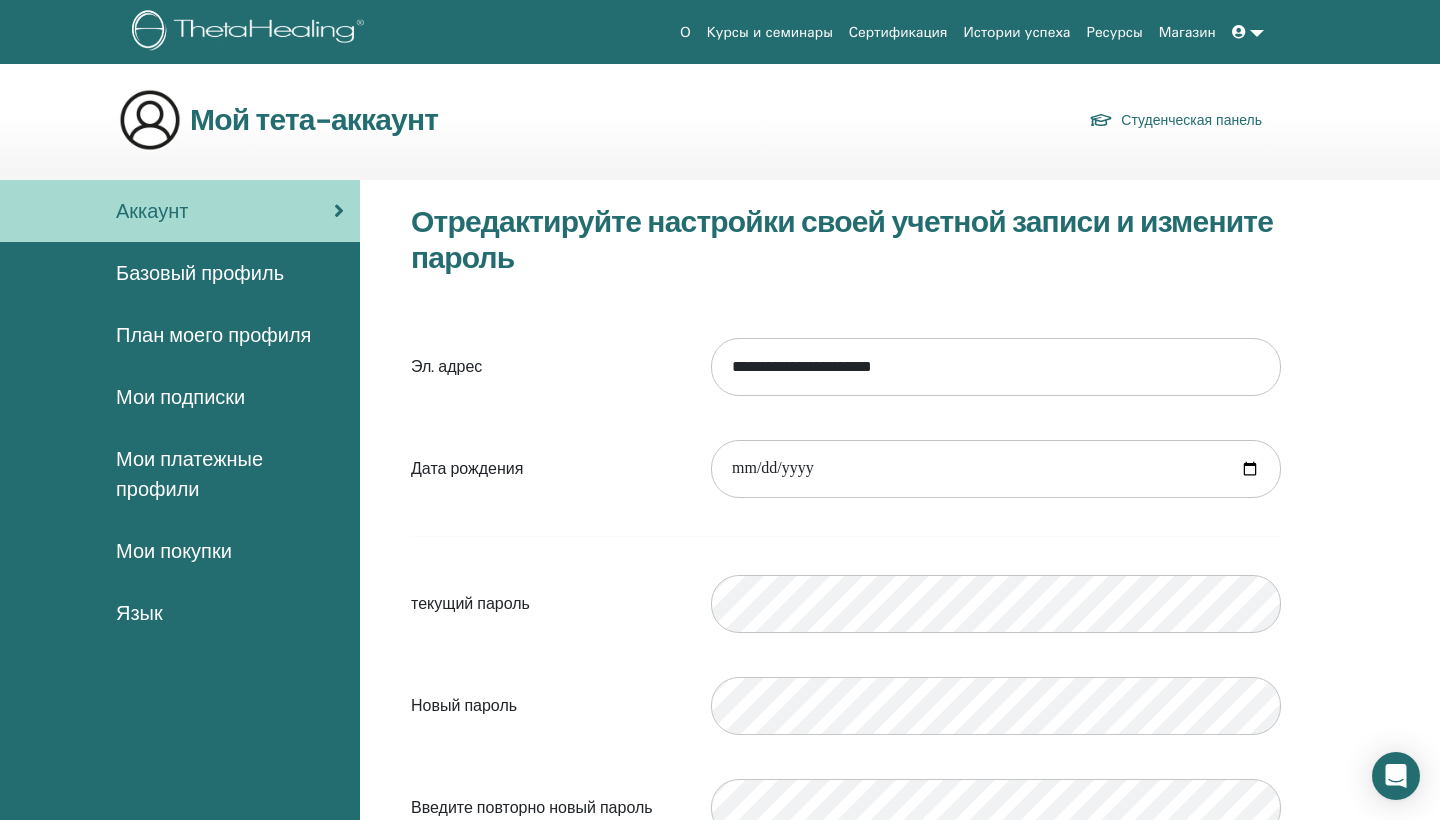 click on "Студенческая панель" at bounding box center (1175, 120) 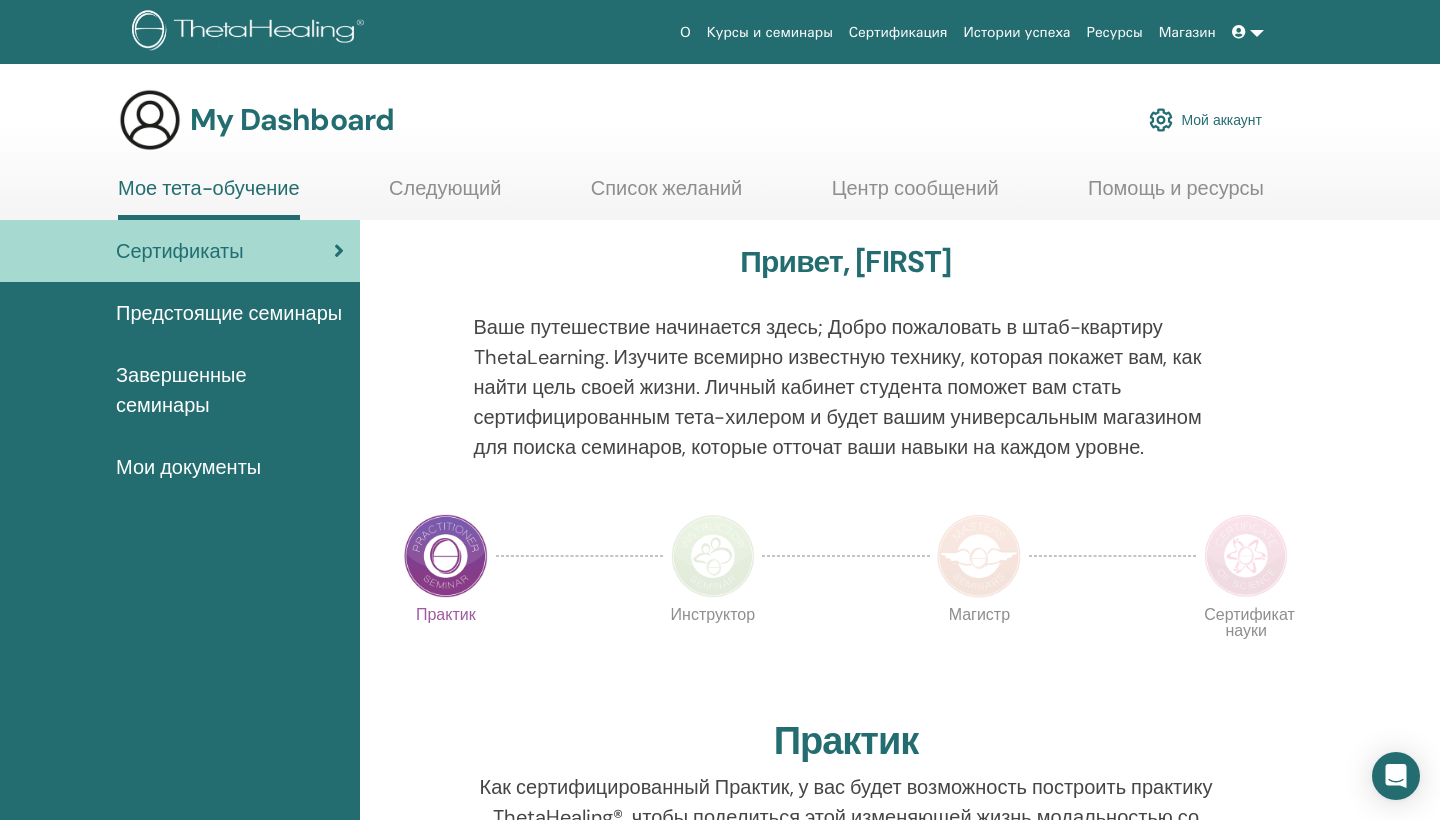 scroll, scrollTop: 0, scrollLeft: 0, axis: both 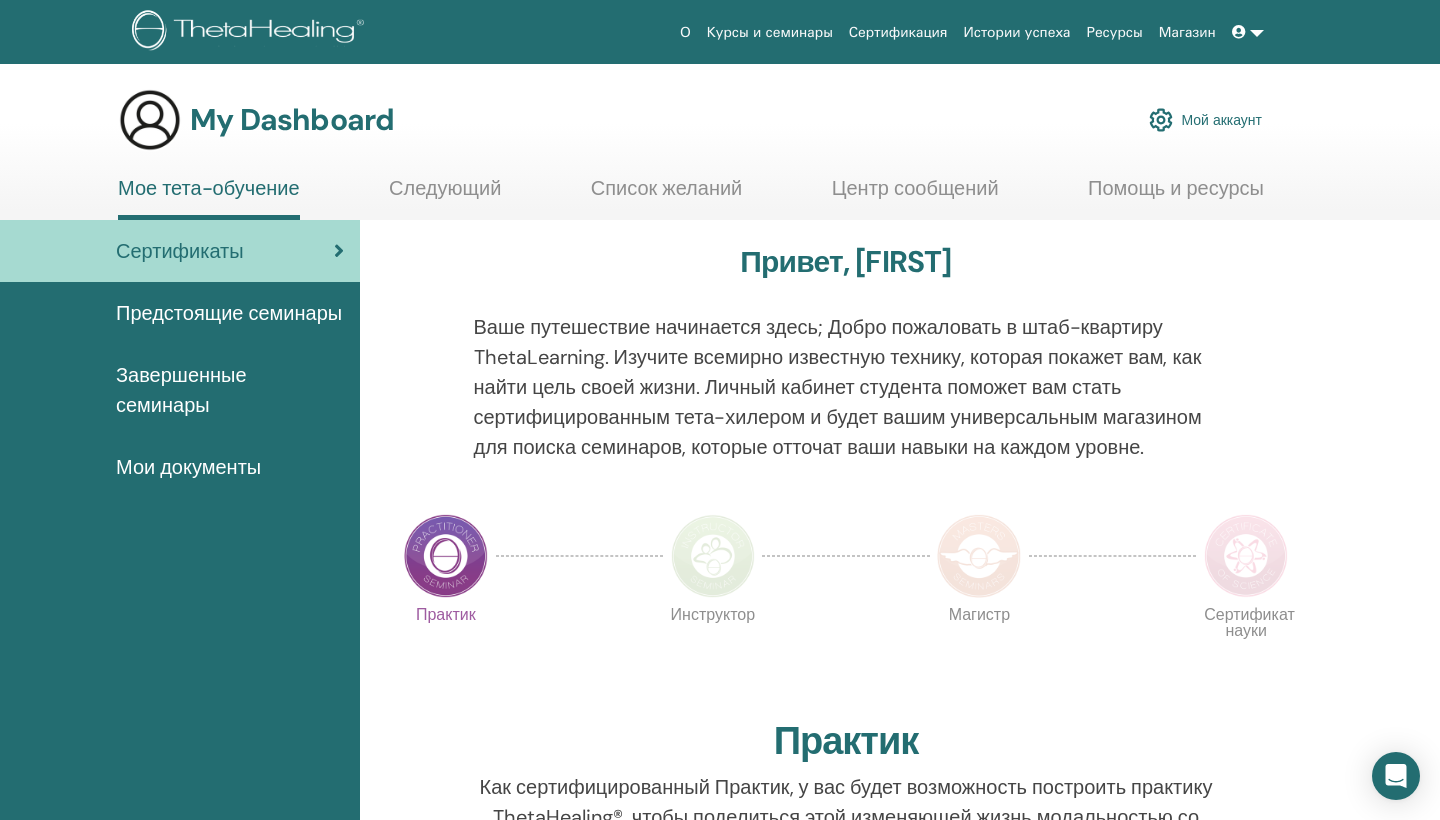 click at bounding box center [713, 556] 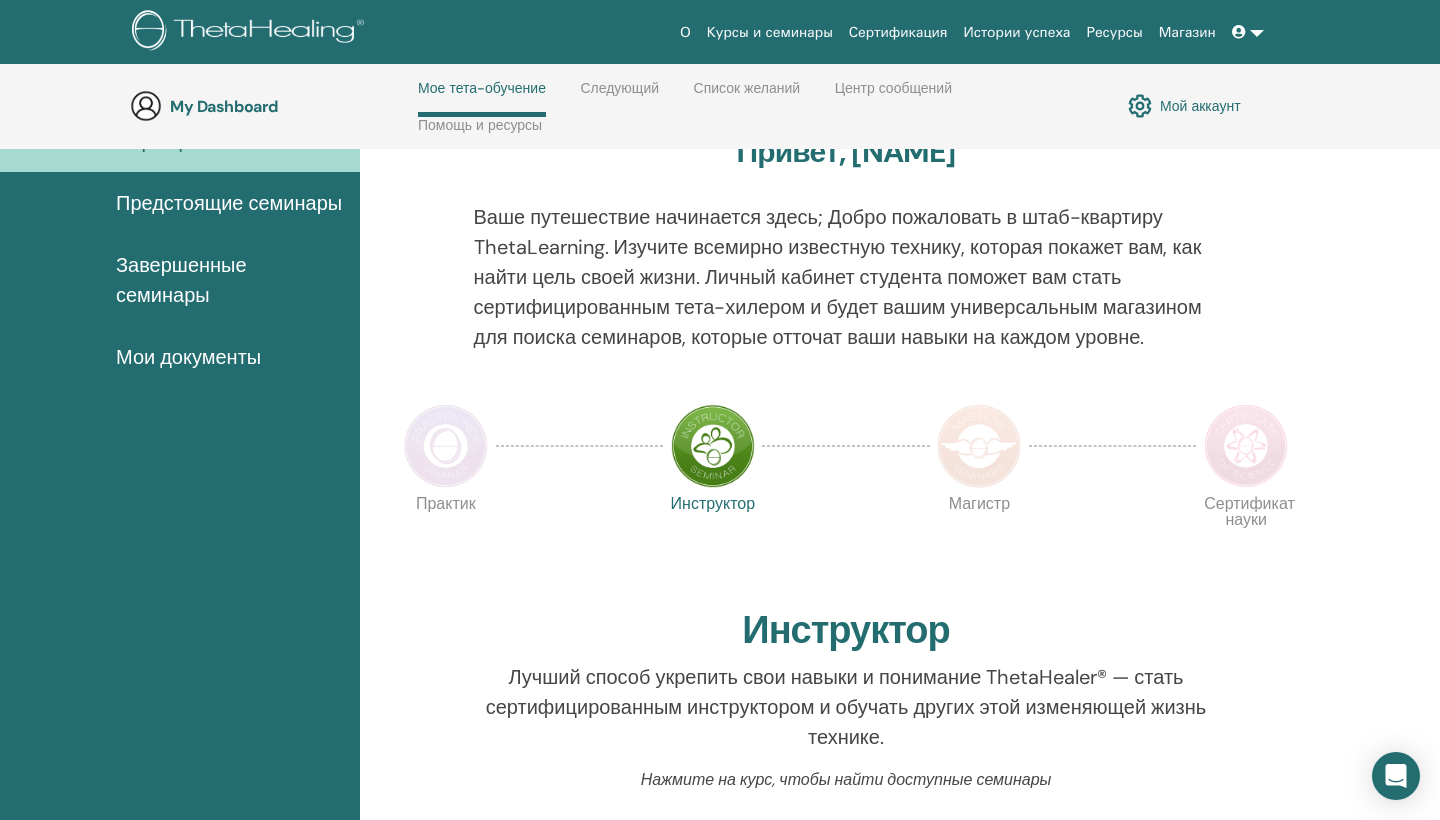 scroll, scrollTop: 848, scrollLeft: 0, axis: vertical 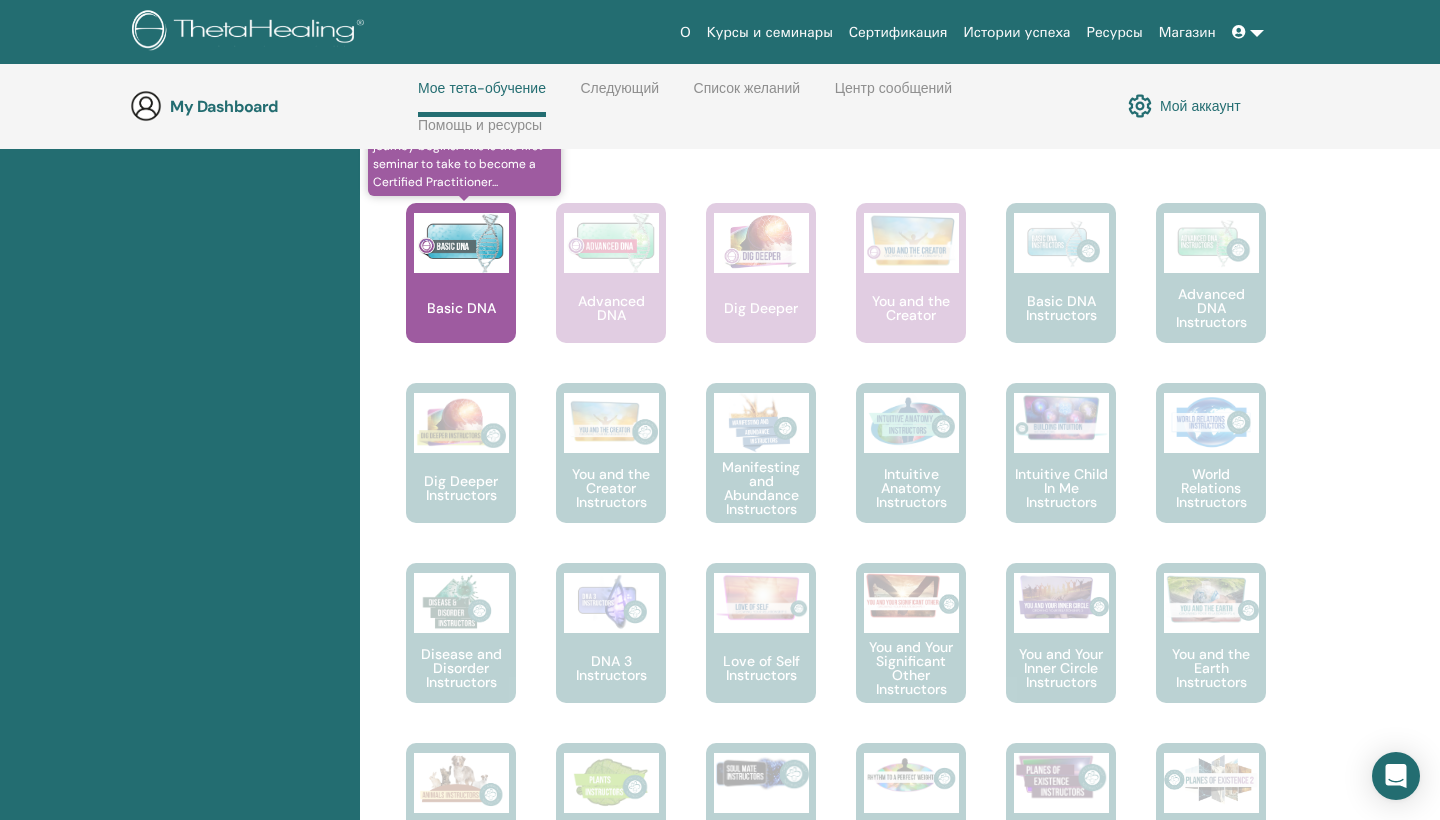 click at bounding box center [461, 243] 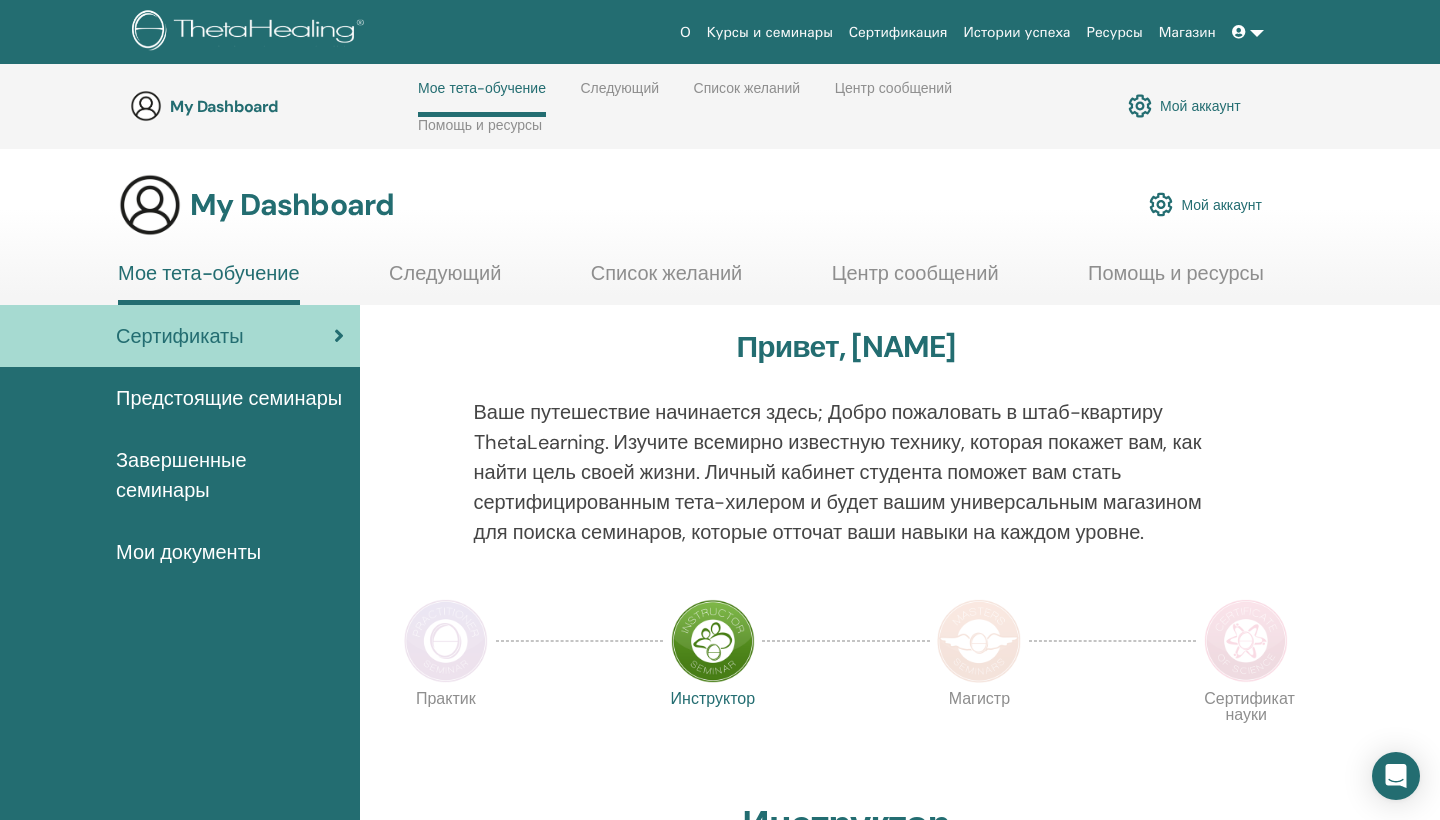 scroll, scrollTop: 848, scrollLeft: 0, axis: vertical 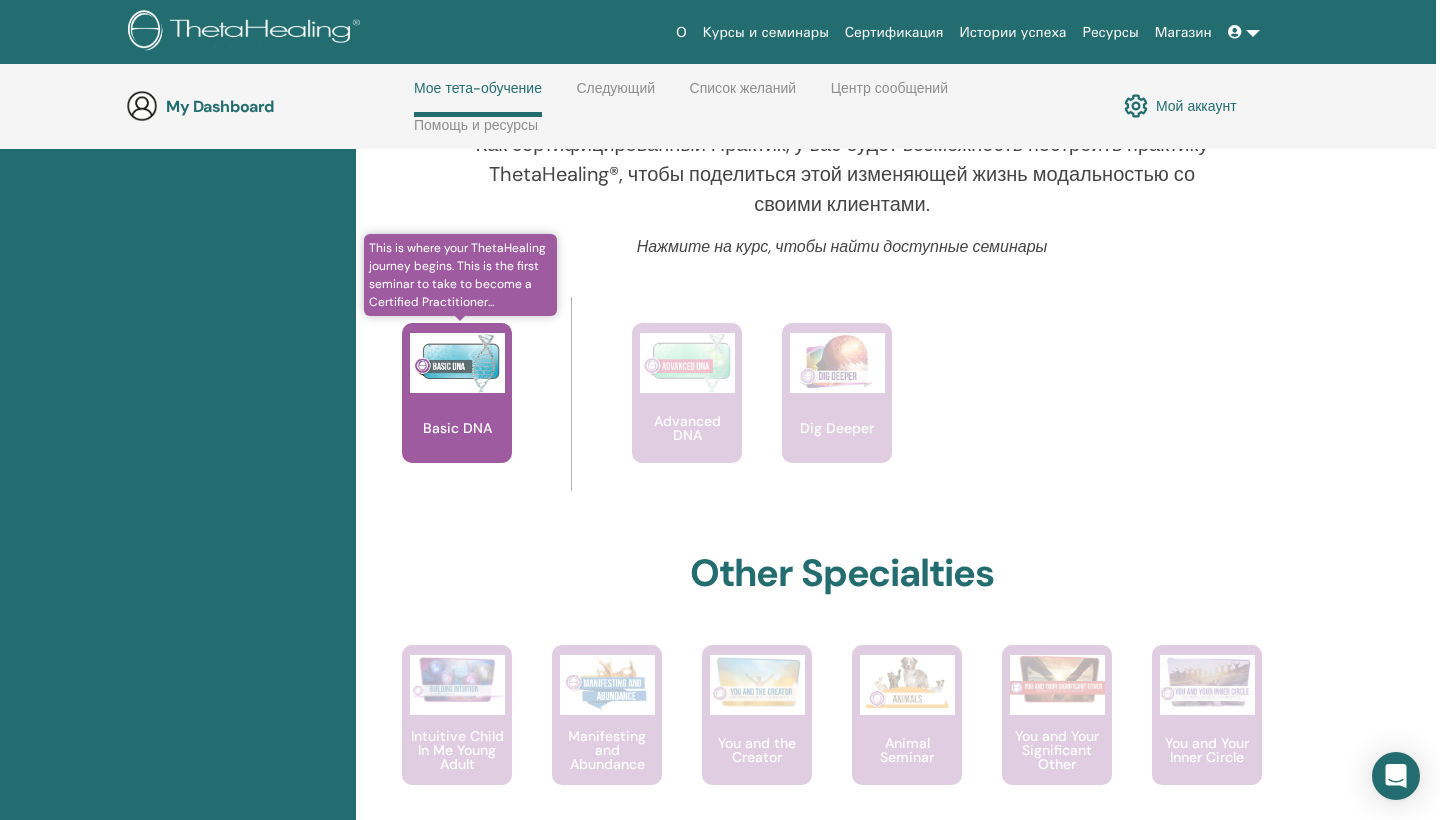 click on "Basic DNA" at bounding box center [457, 428] 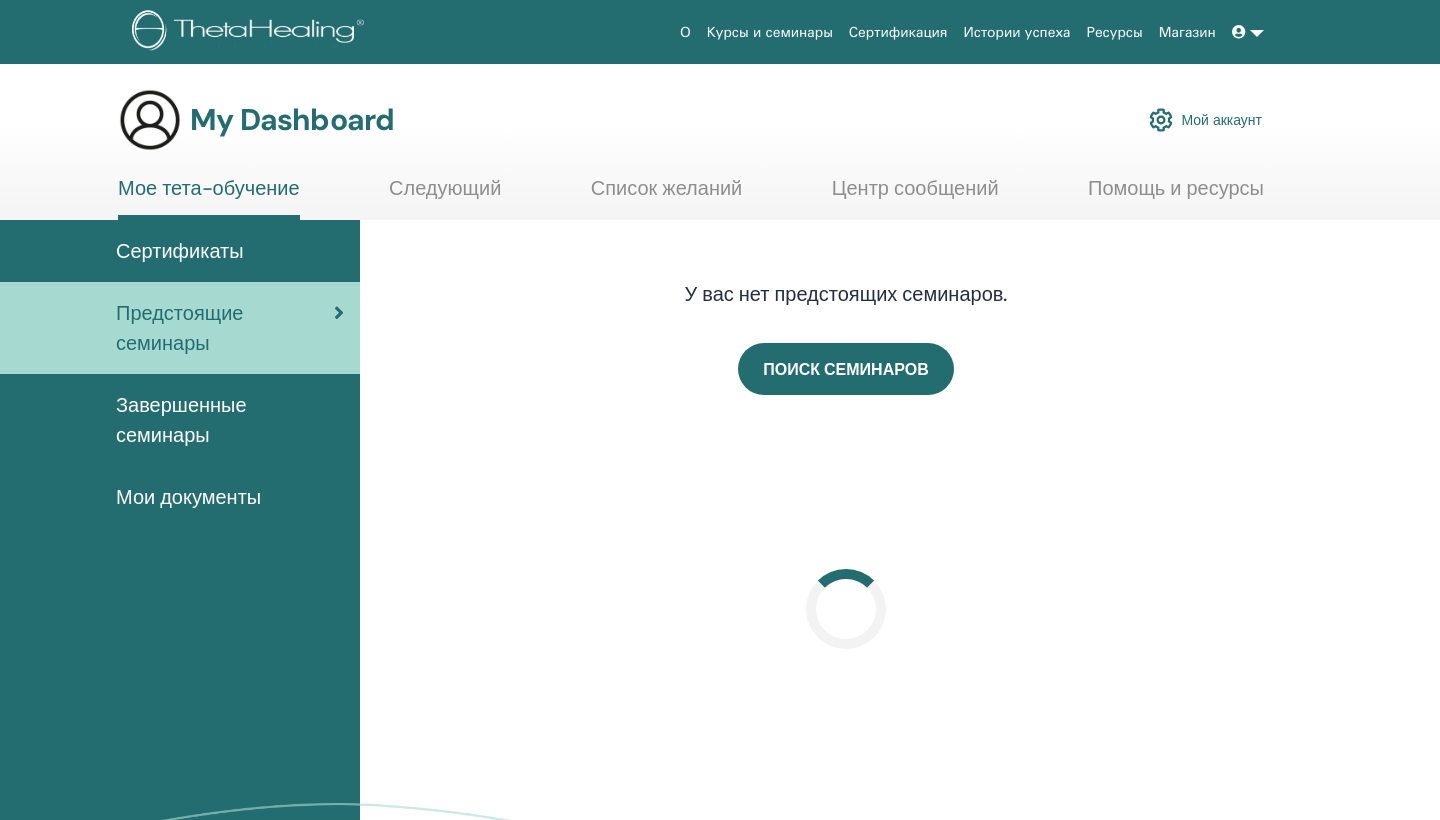 scroll, scrollTop: 0, scrollLeft: 0, axis: both 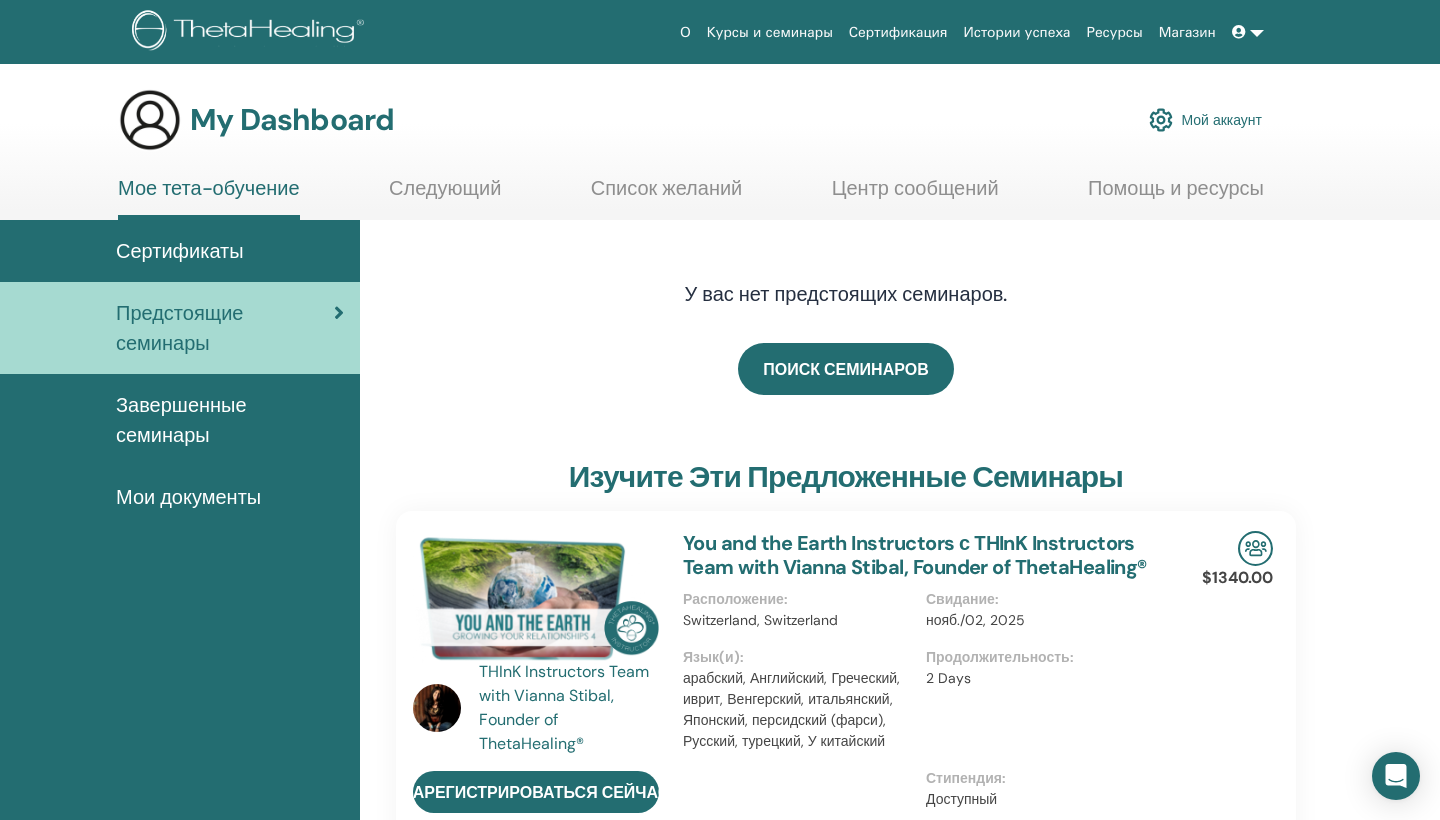 click on "Мой аккаунт" at bounding box center [1205, 120] 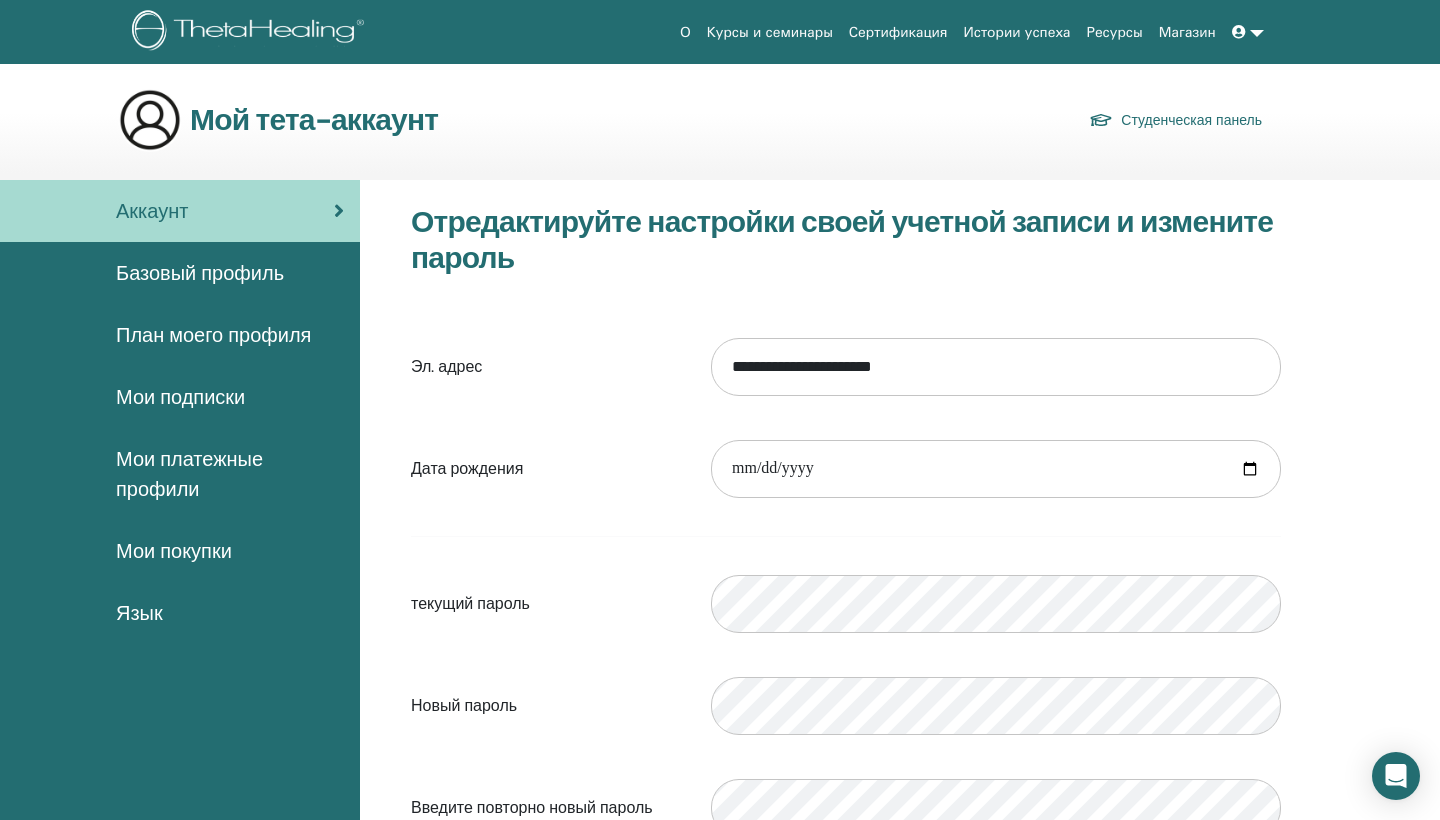 scroll, scrollTop: 0, scrollLeft: 0, axis: both 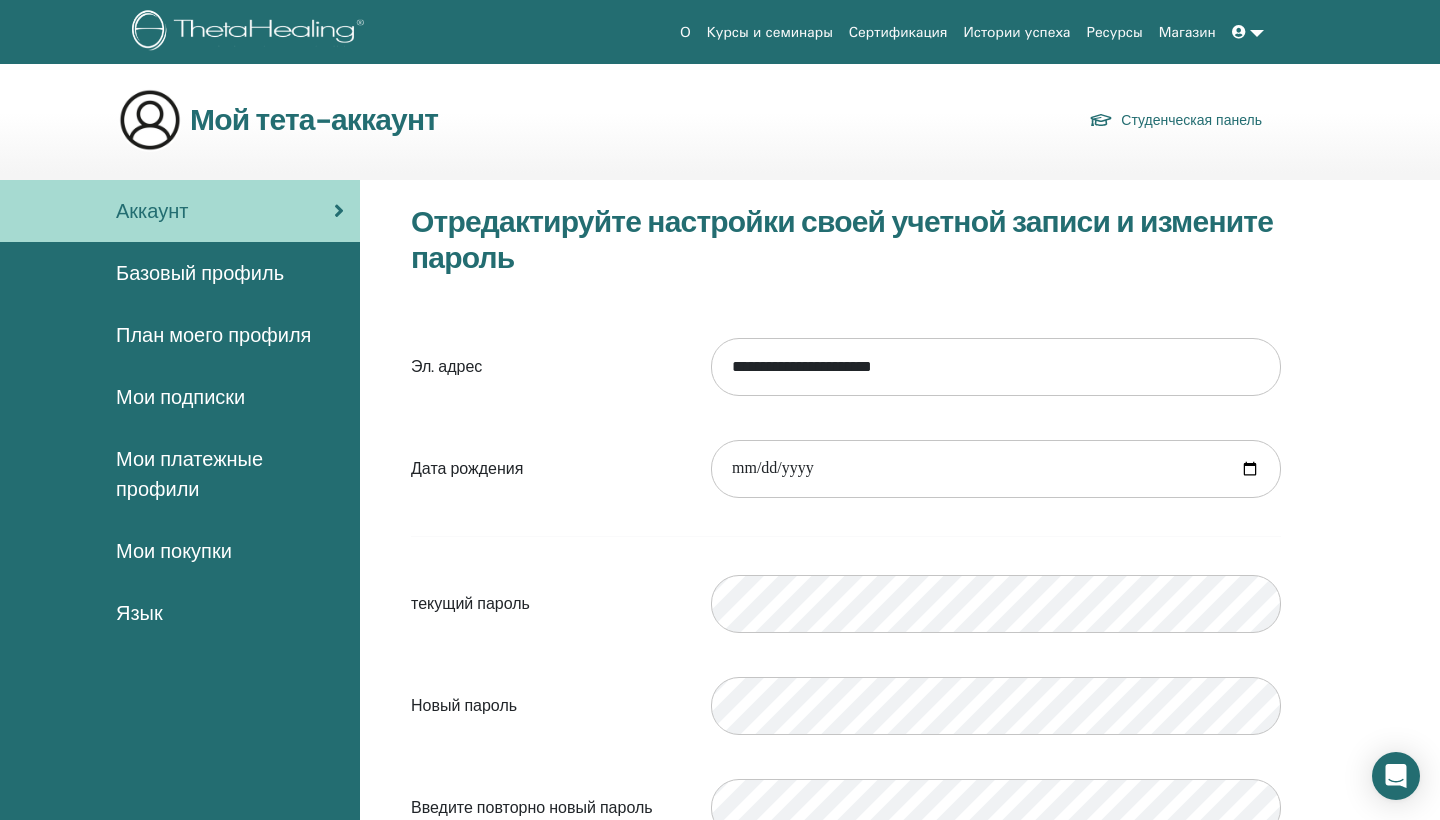 click on "Базовый профиль" at bounding box center [200, 273] 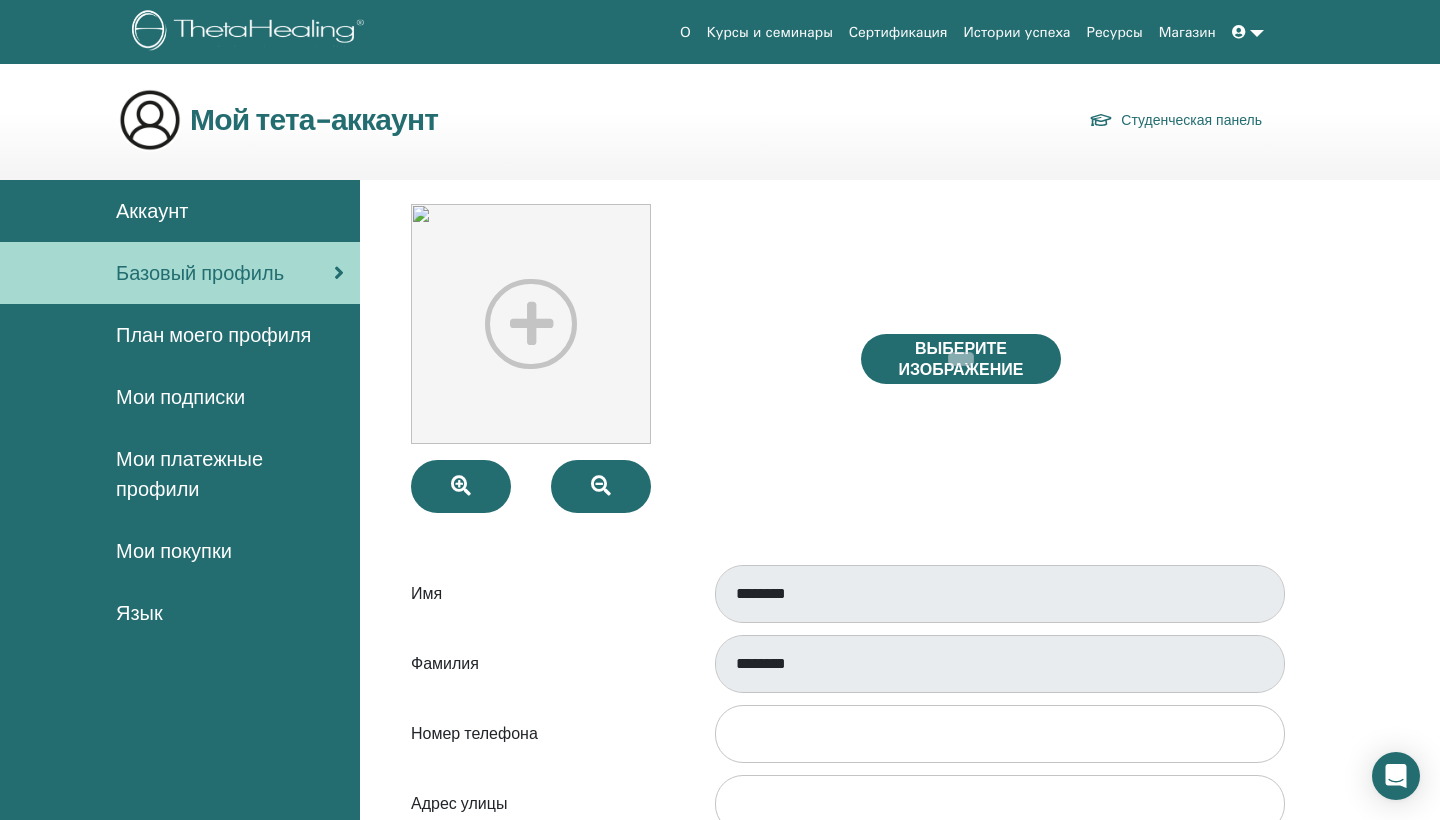 scroll, scrollTop: 0, scrollLeft: 0, axis: both 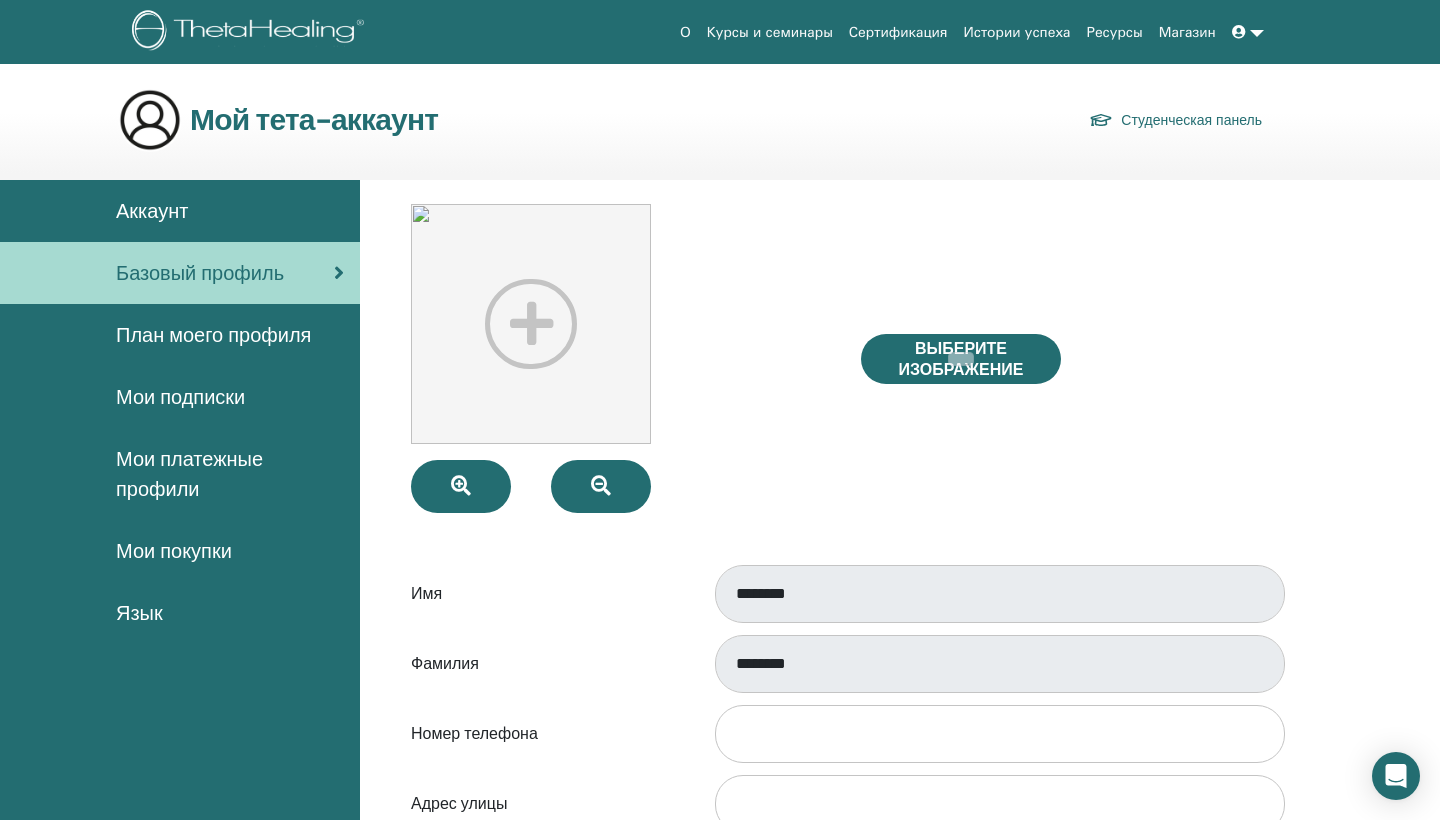 click on "План моего профиля" at bounding box center [213, 335] 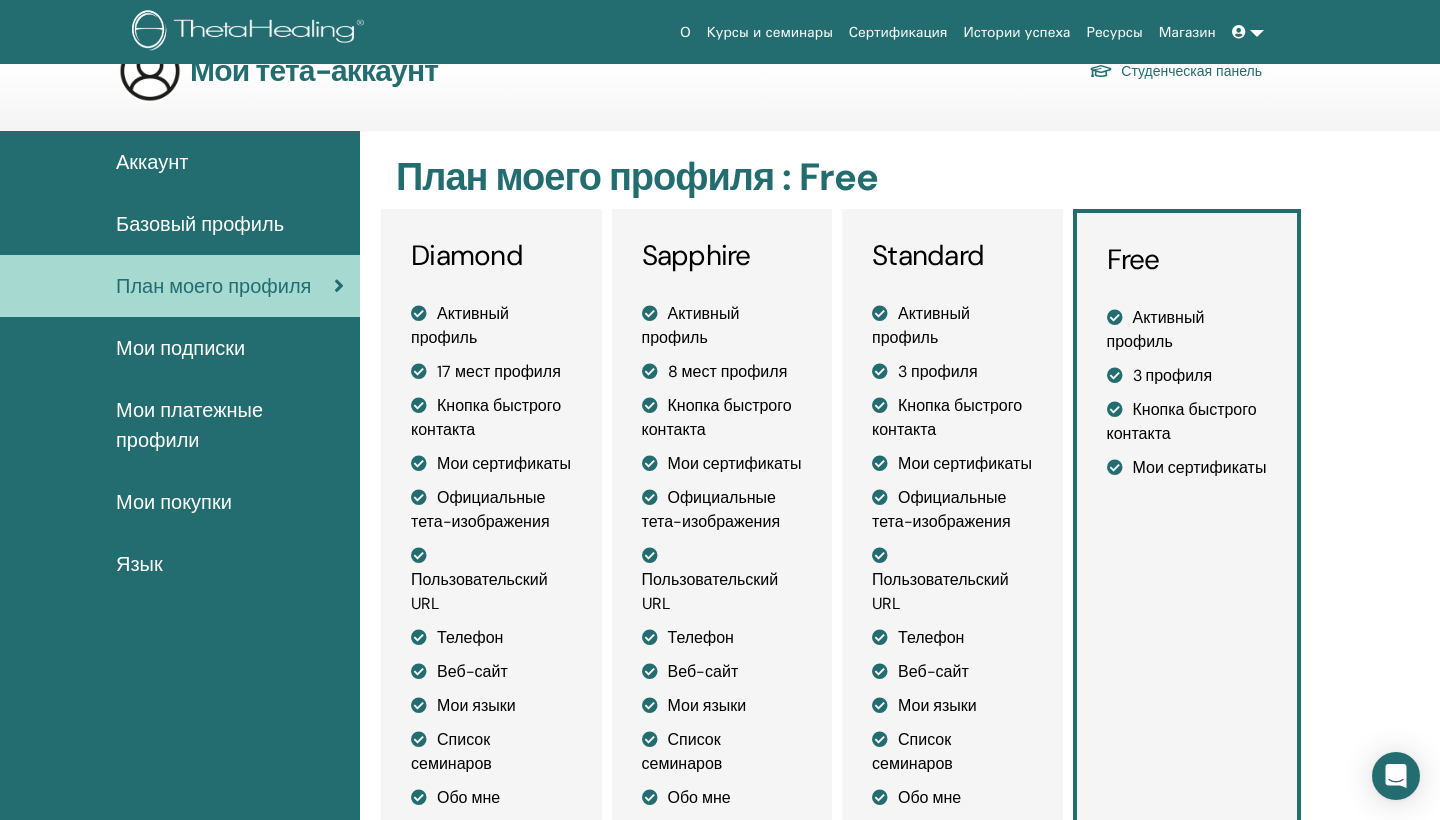 scroll, scrollTop: 75, scrollLeft: 0, axis: vertical 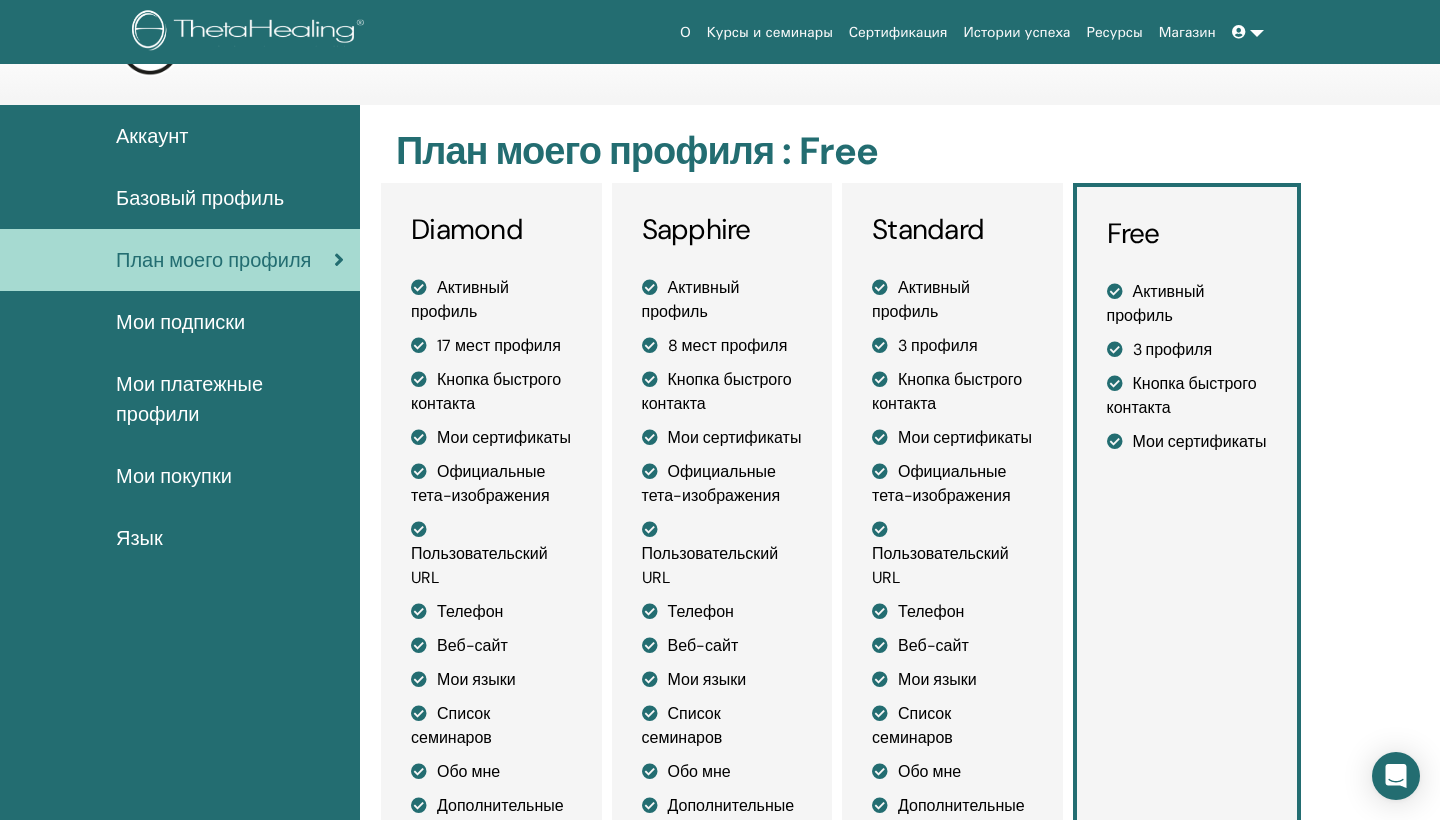 click on "Мои подписки" at bounding box center [180, 322] 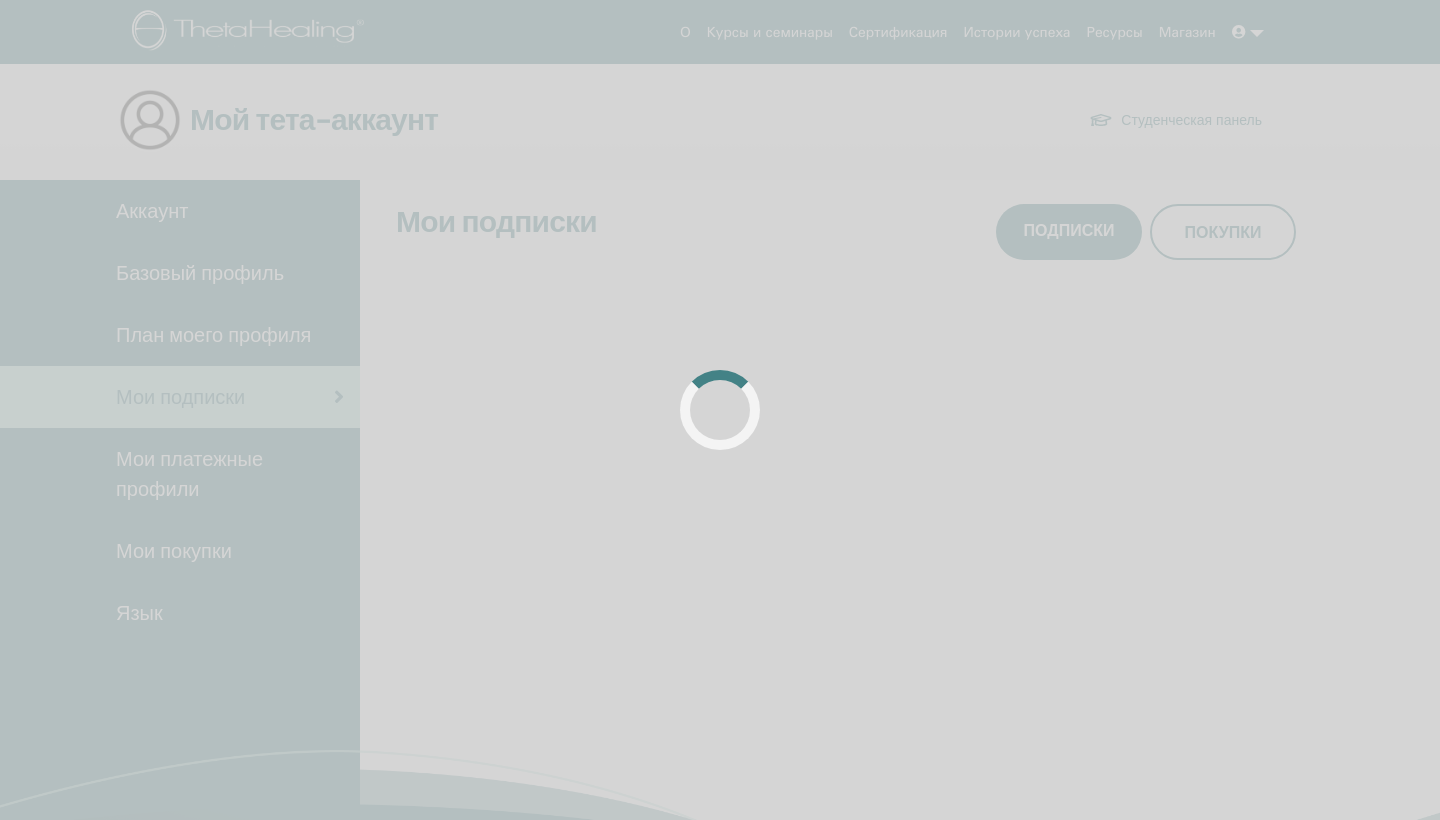 scroll, scrollTop: 0, scrollLeft: 0, axis: both 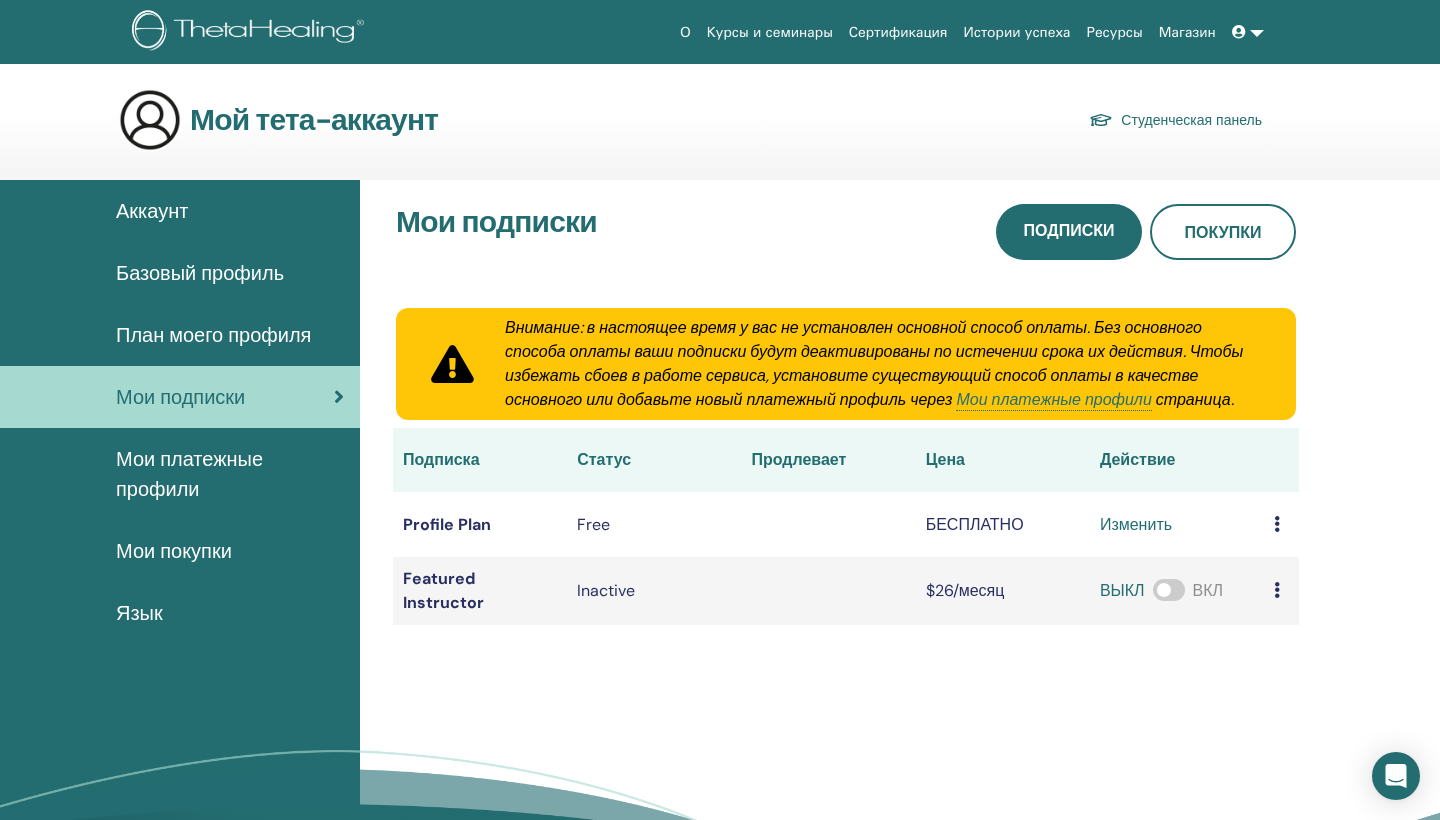 click on "Мои платежные профили" at bounding box center [230, 474] 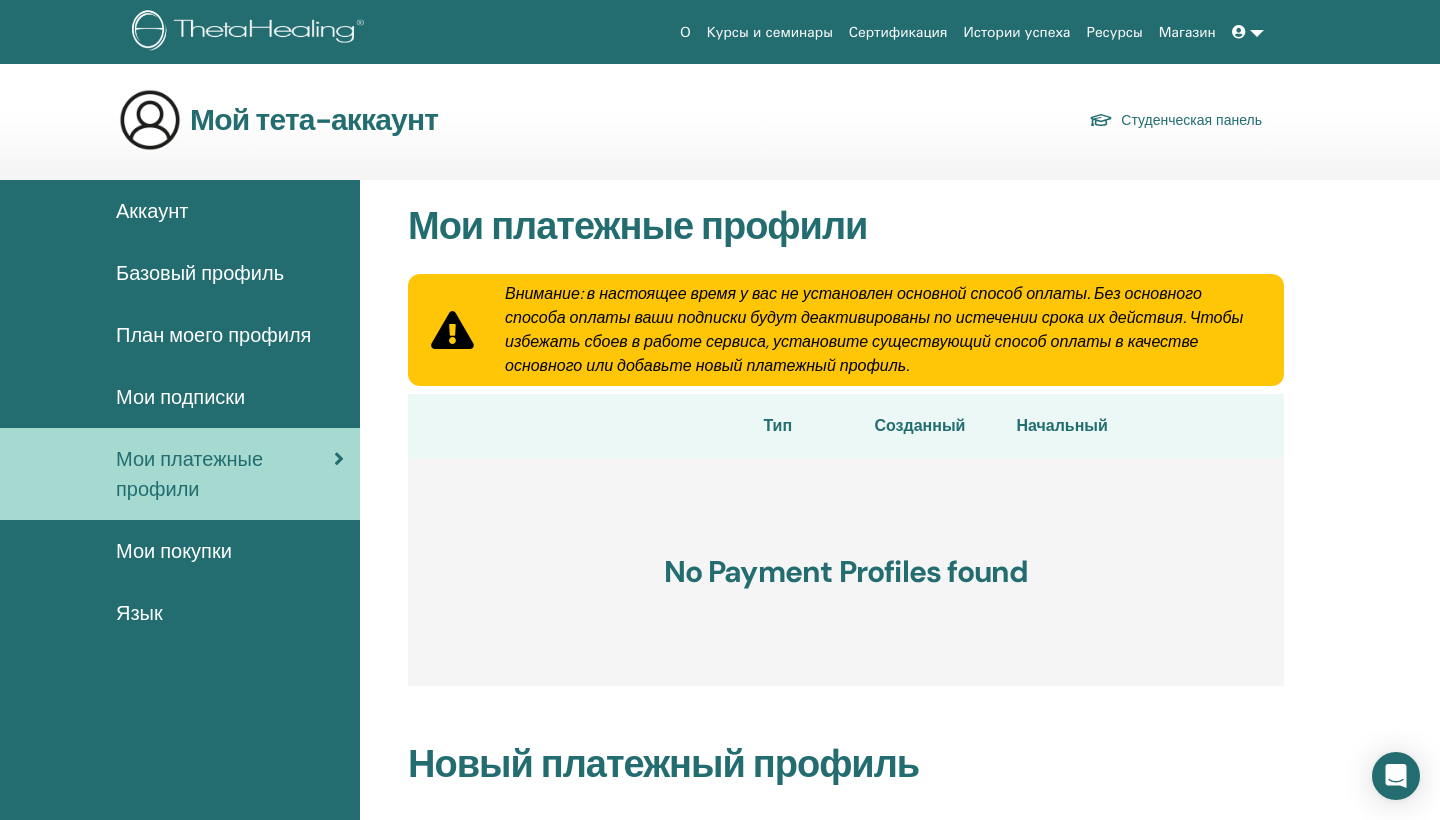 scroll, scrollTop: 0, scrollLeft: 0, axis: both 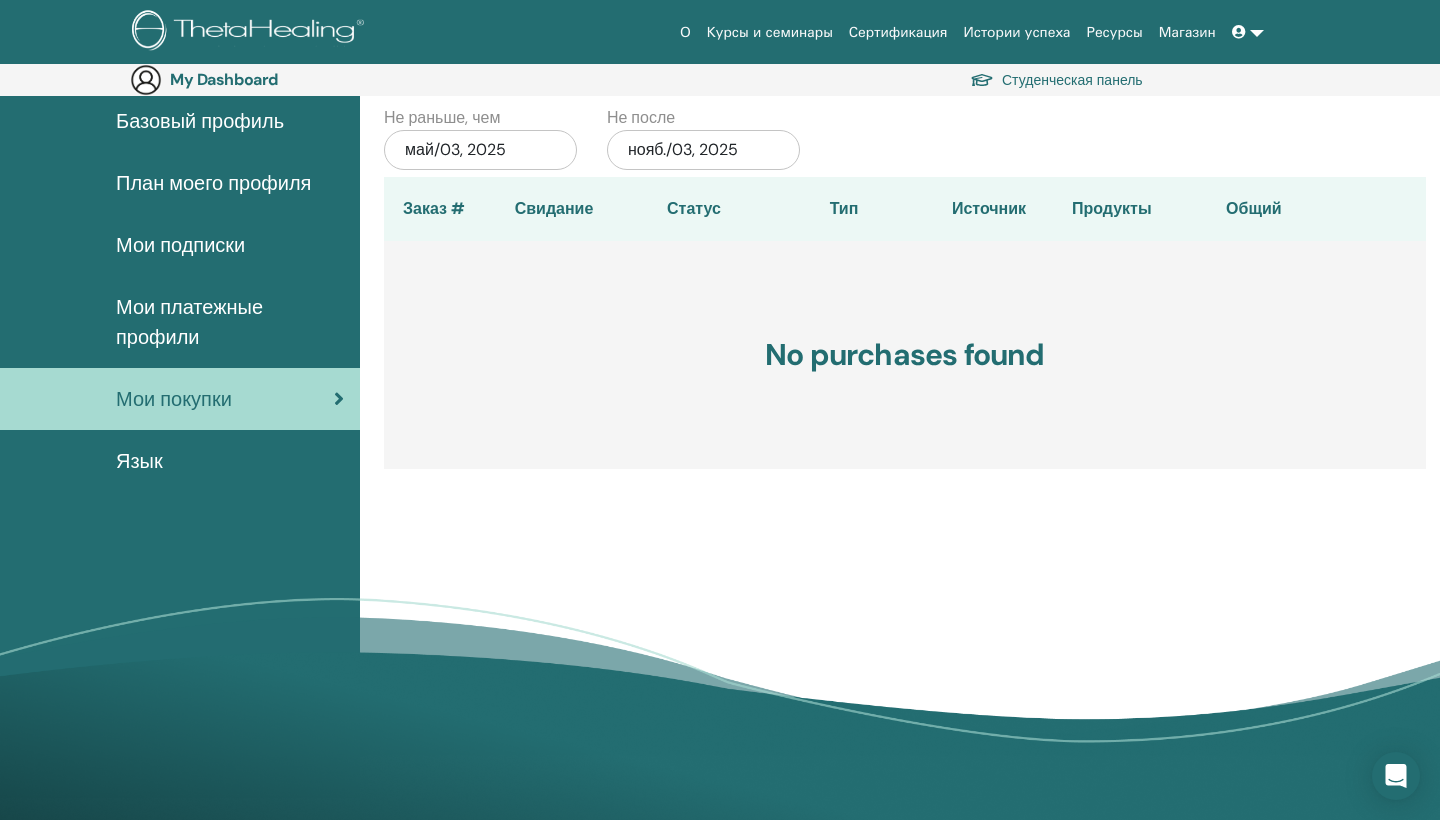 click on "Язык" at bounding box center [139, 461] 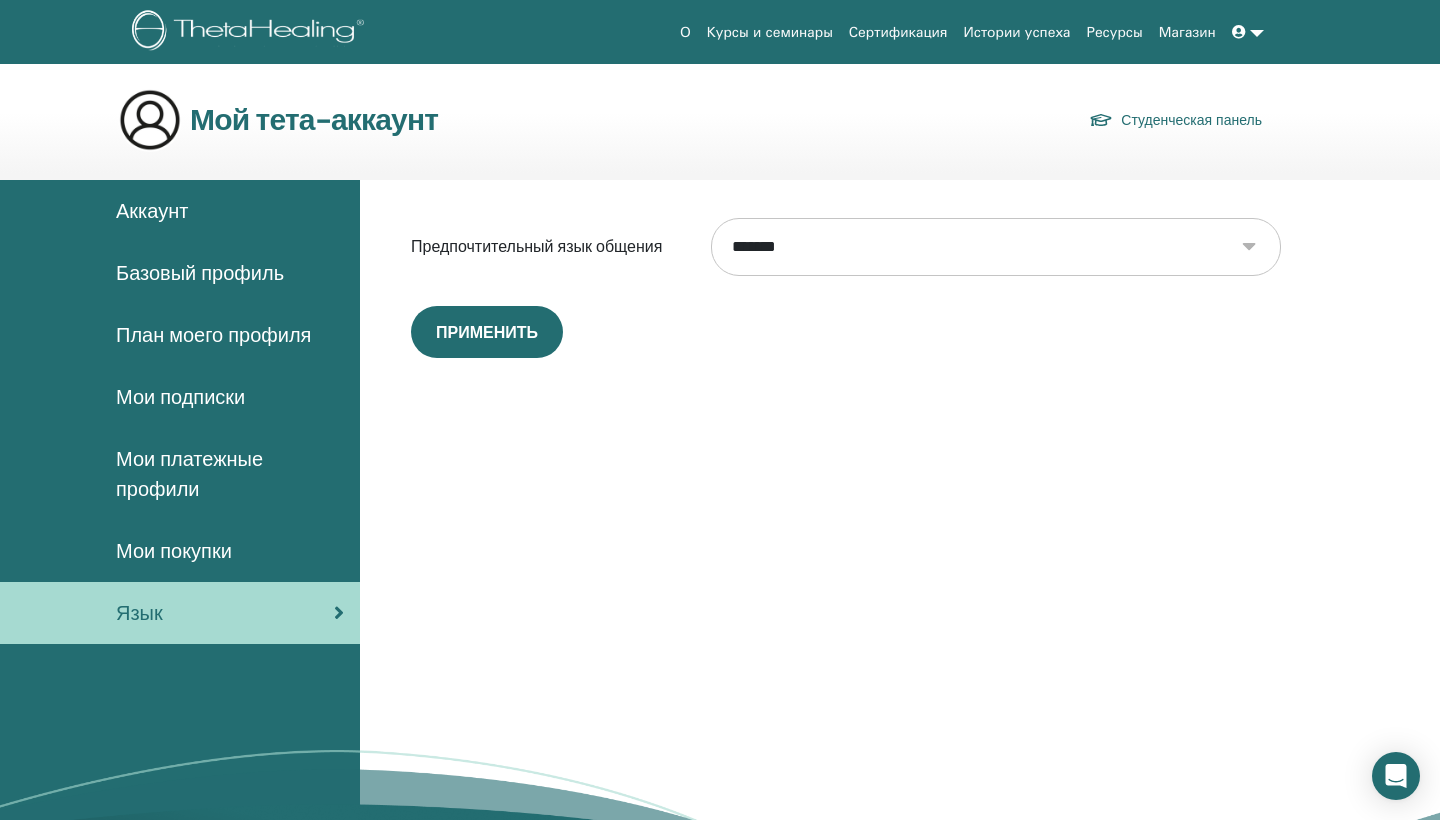 scroll, scrollTop: 0, scrollLeft: 0, axis: both 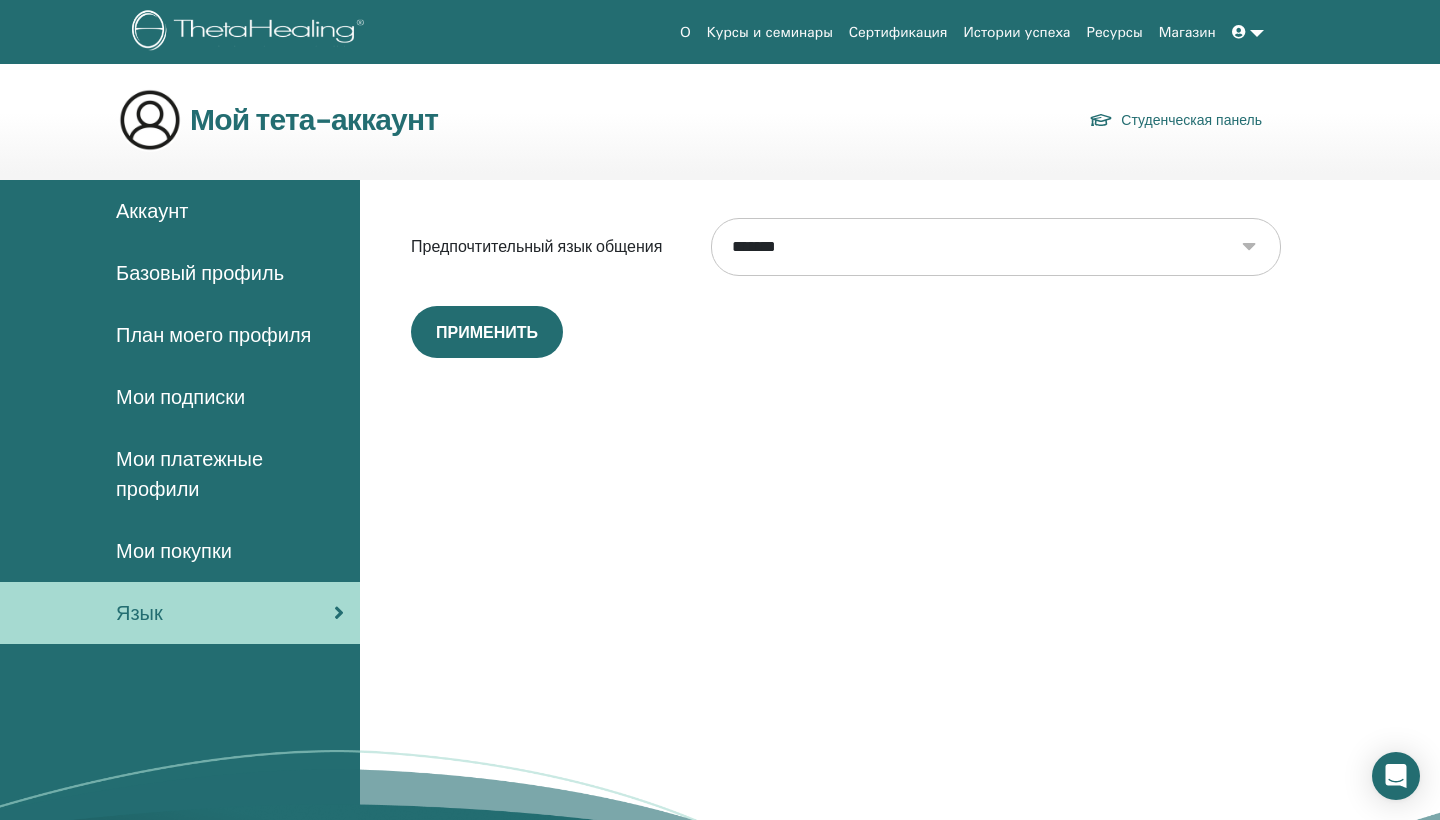 click at bounding box center (1239, 32) 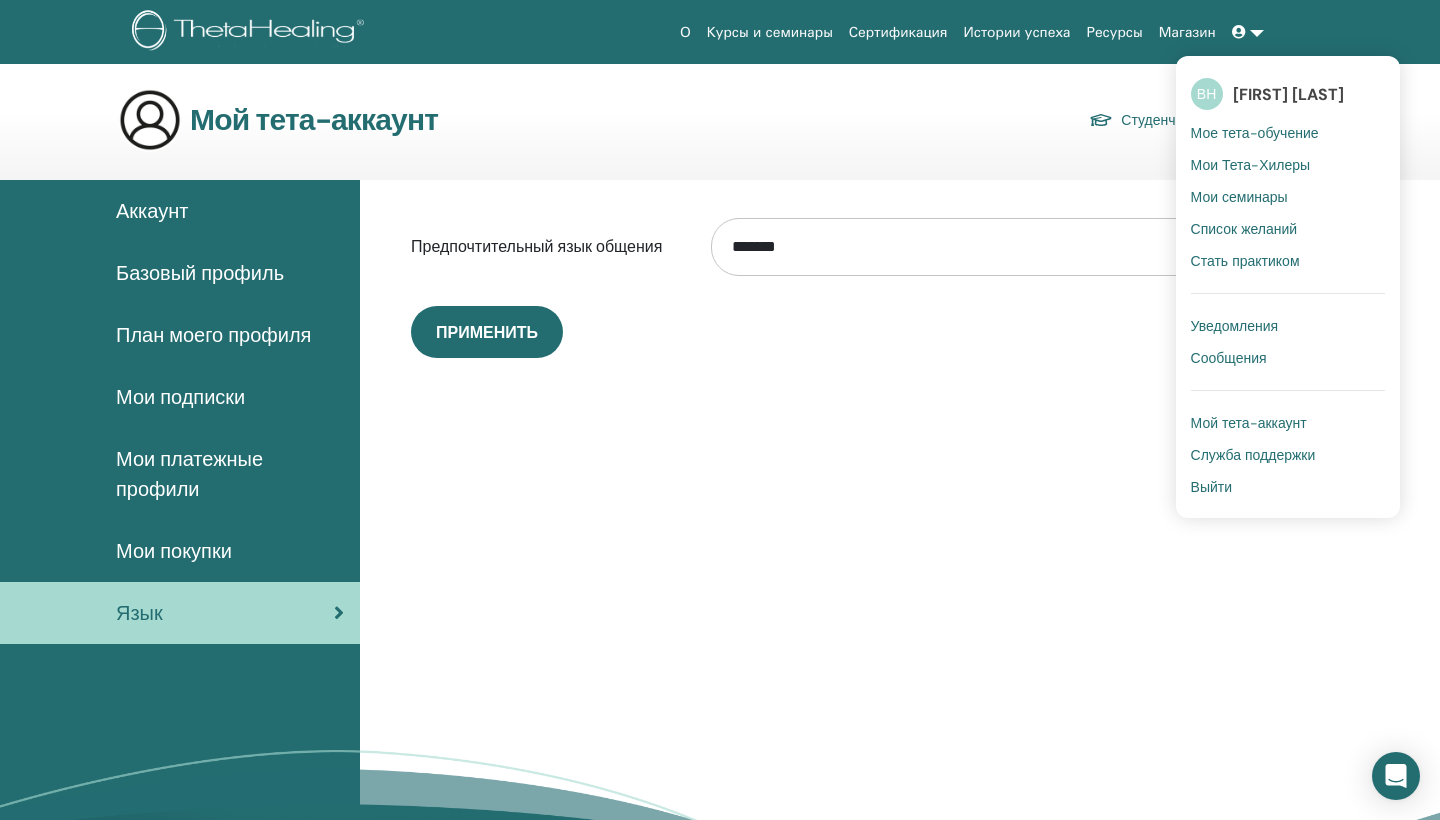 click on "Стать практиком" at bounding box center (1245, 261) 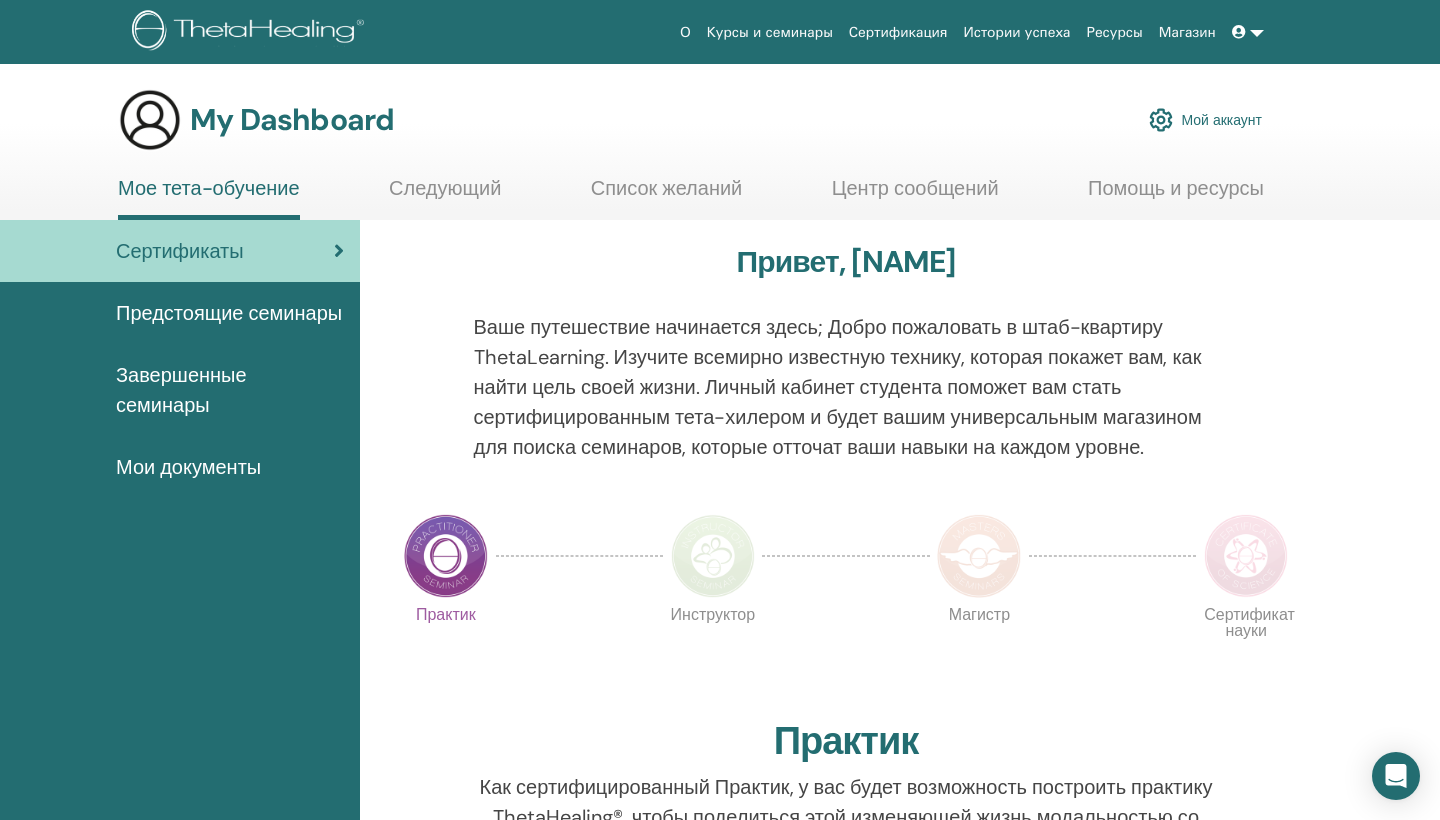 scroll, scrollTop: 0, scrollLeft: 0, axis: both 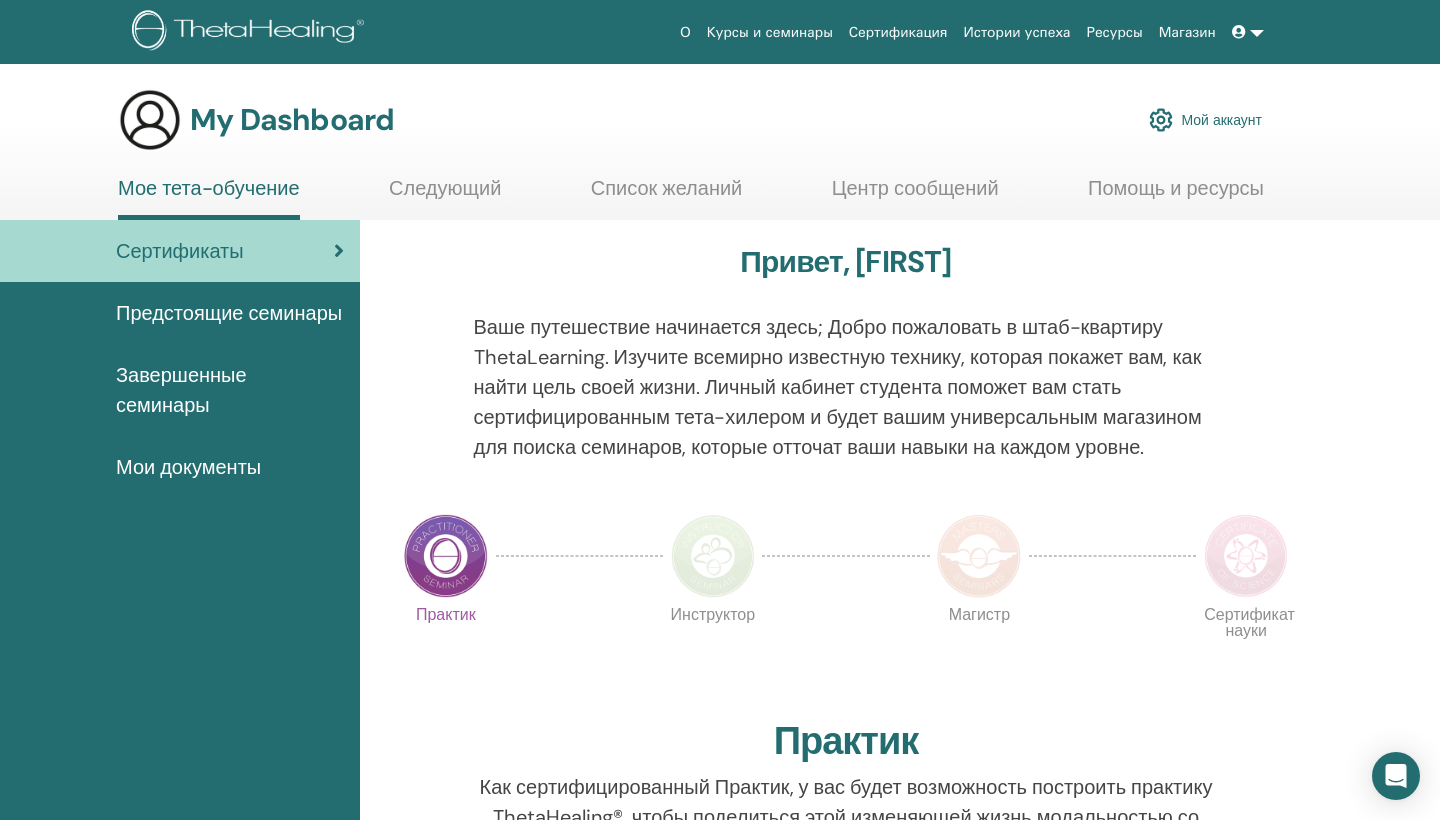 click on "Сертификация" at bounding box center [898, 32] 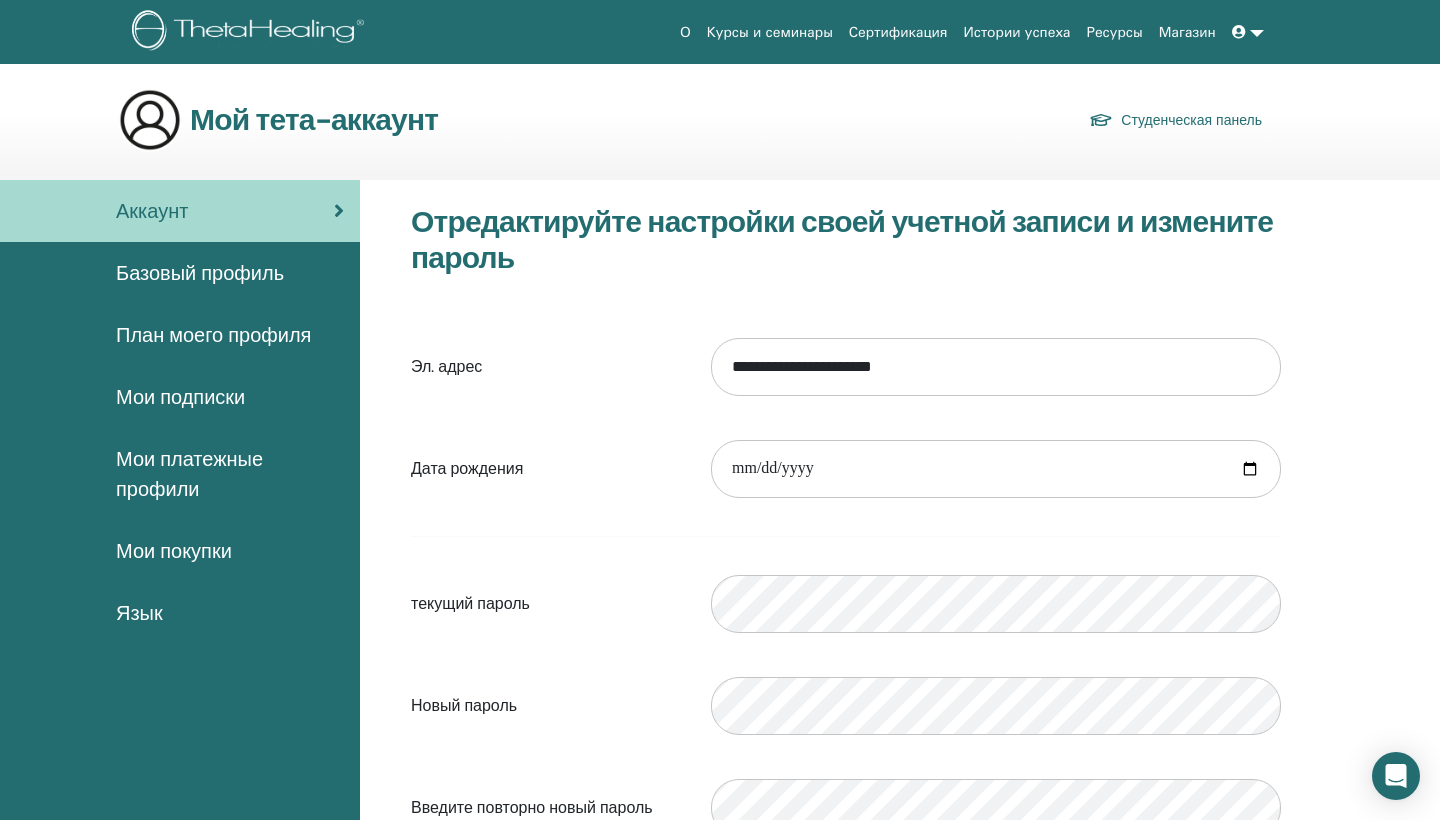 scroll, scrollTop: 0, scrollLeft: 0, axis: both 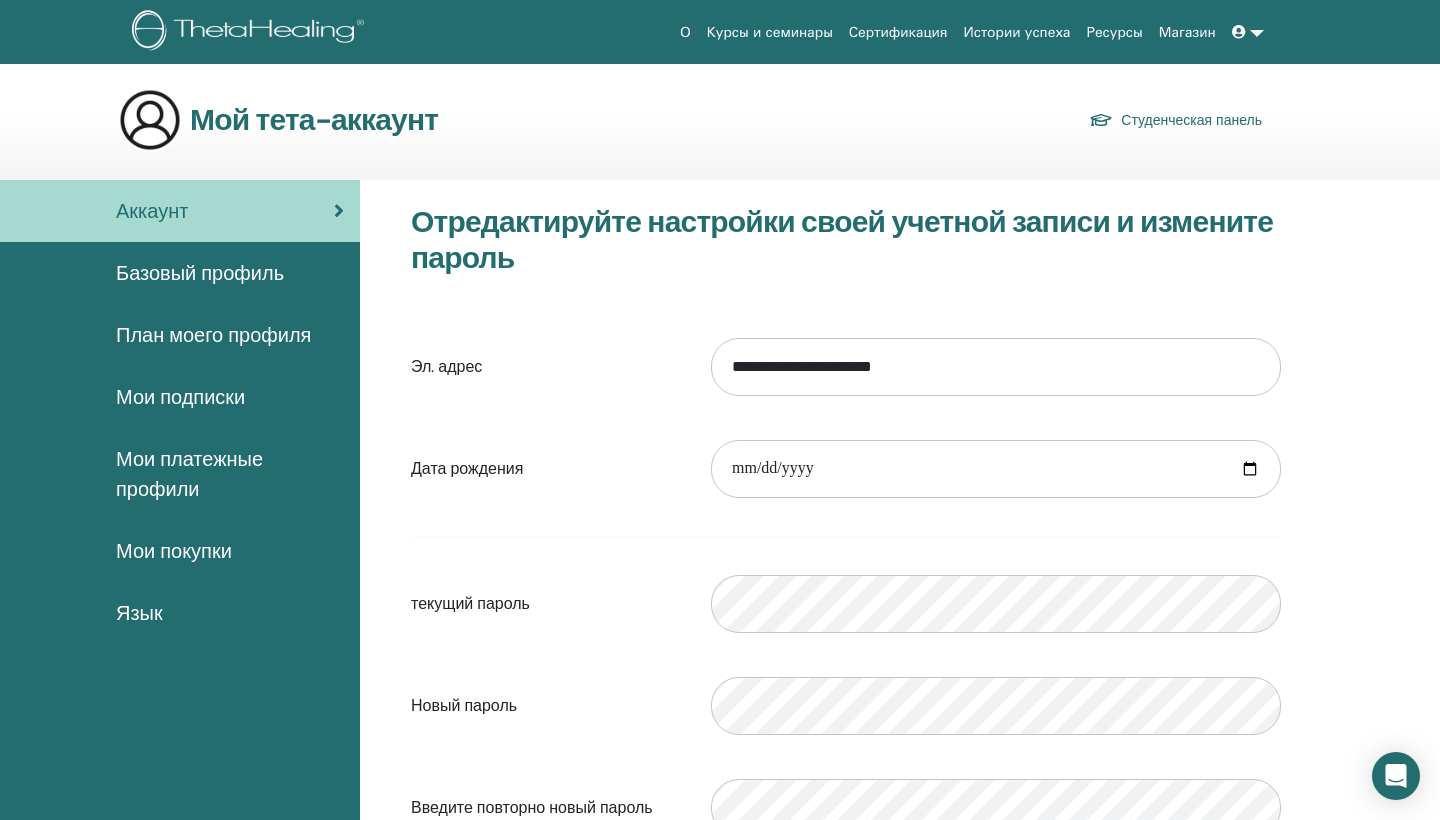click at bounding box center (1248, 32) 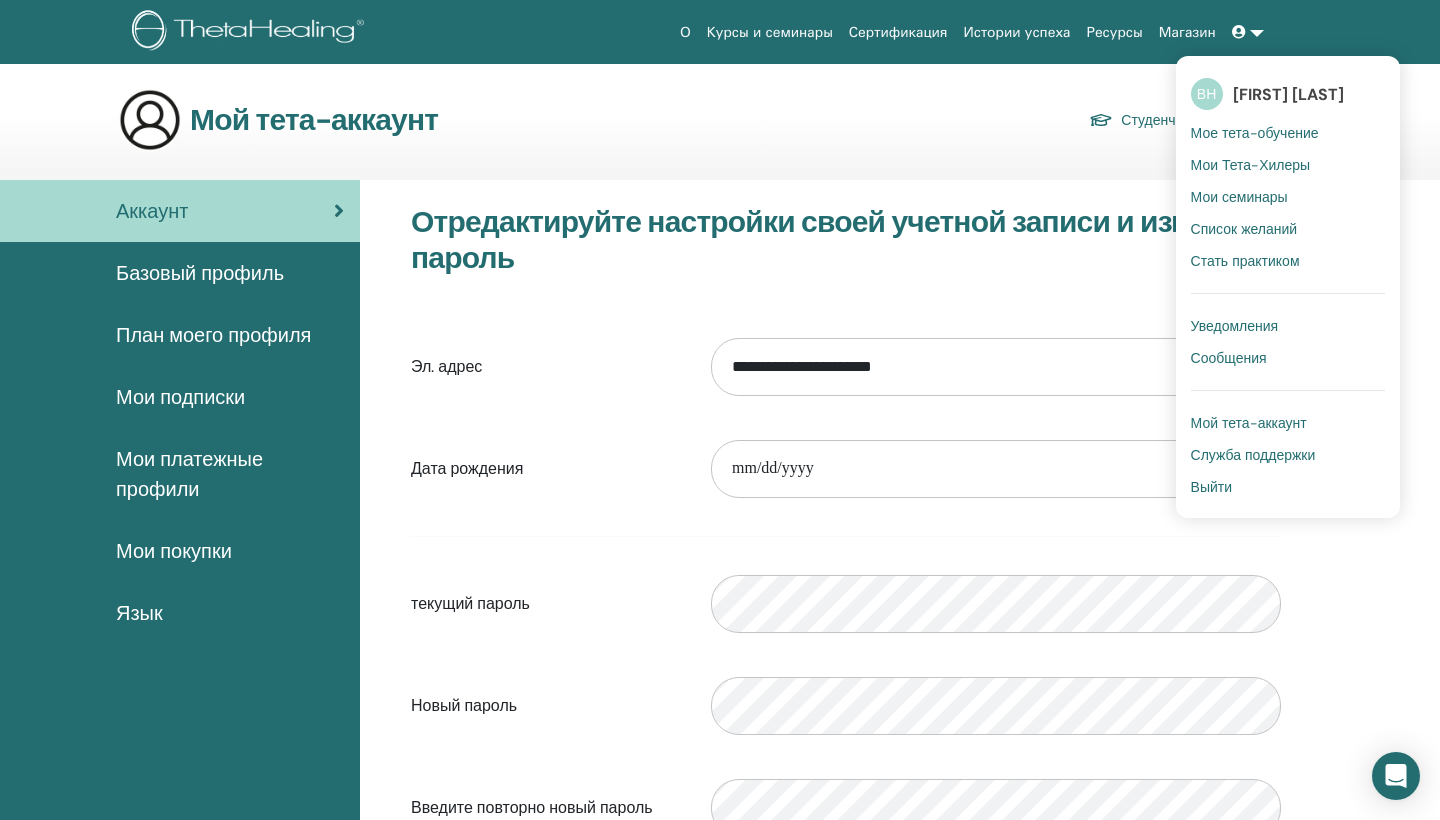 click on "Уведомления" at bounding box center [1235, 326] 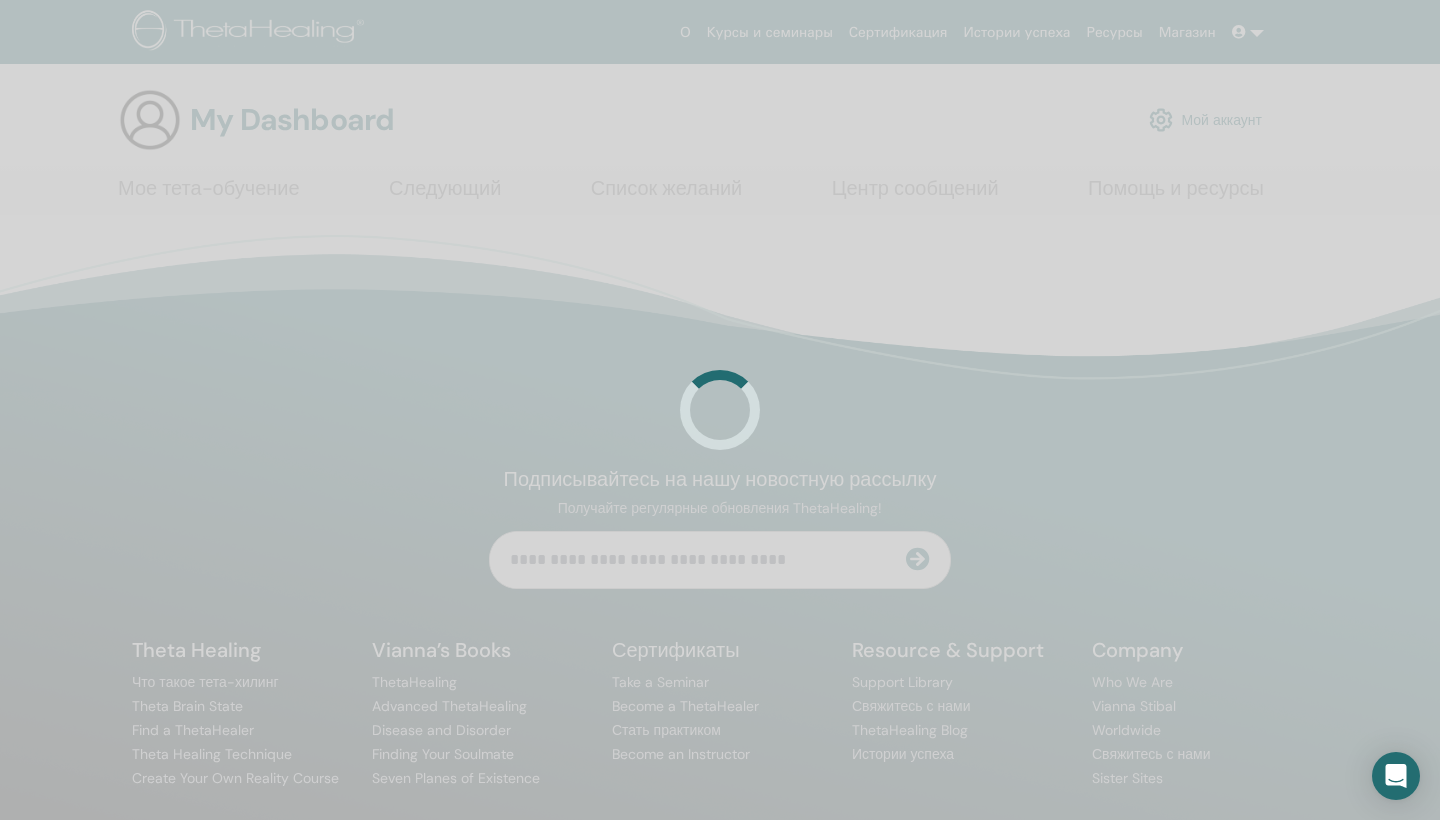 scroll, scrollTop: 0, scrollLeft: 0, axis: both 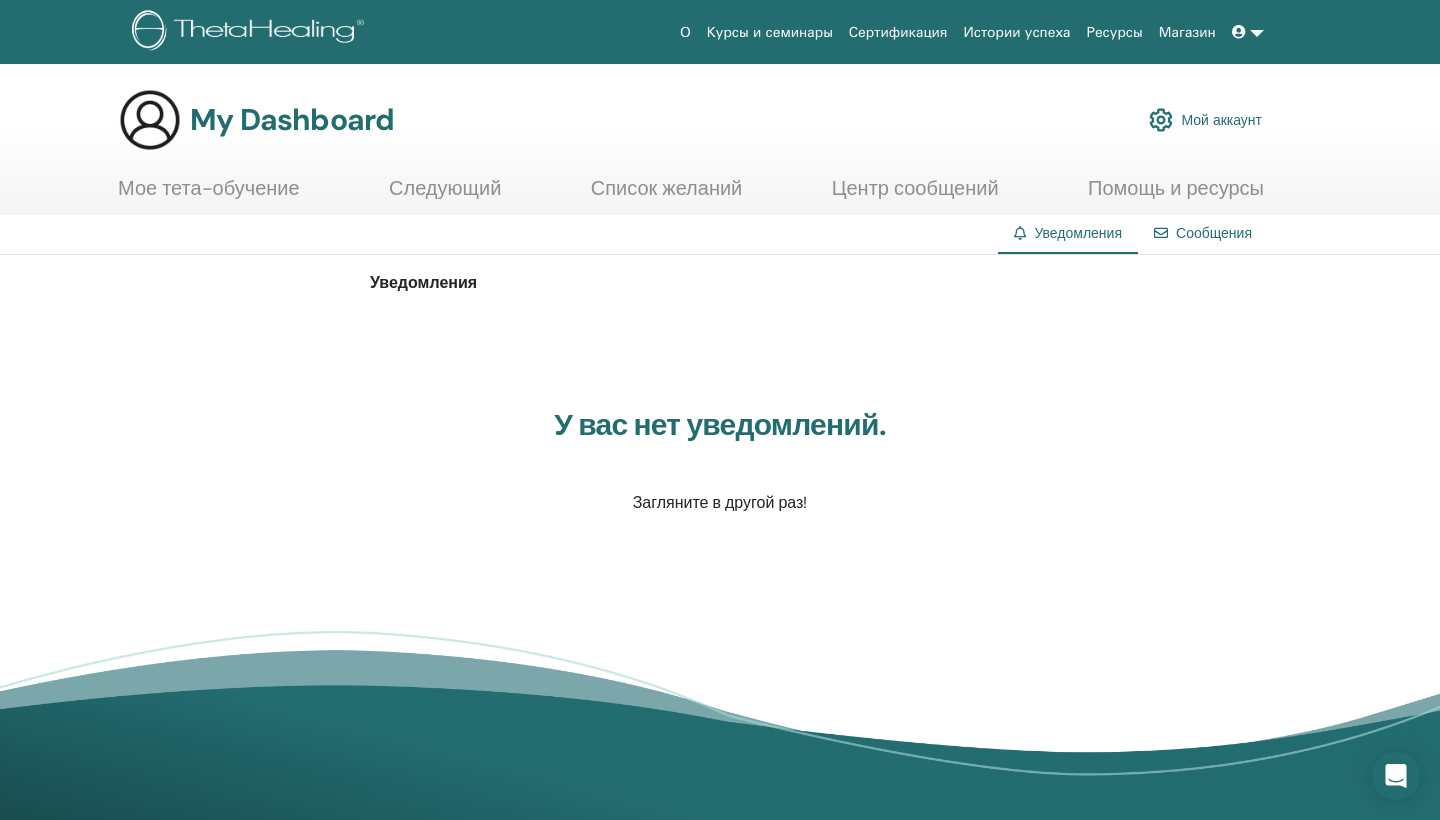 click on "Сообщения" at bounding box center (1203, 233) 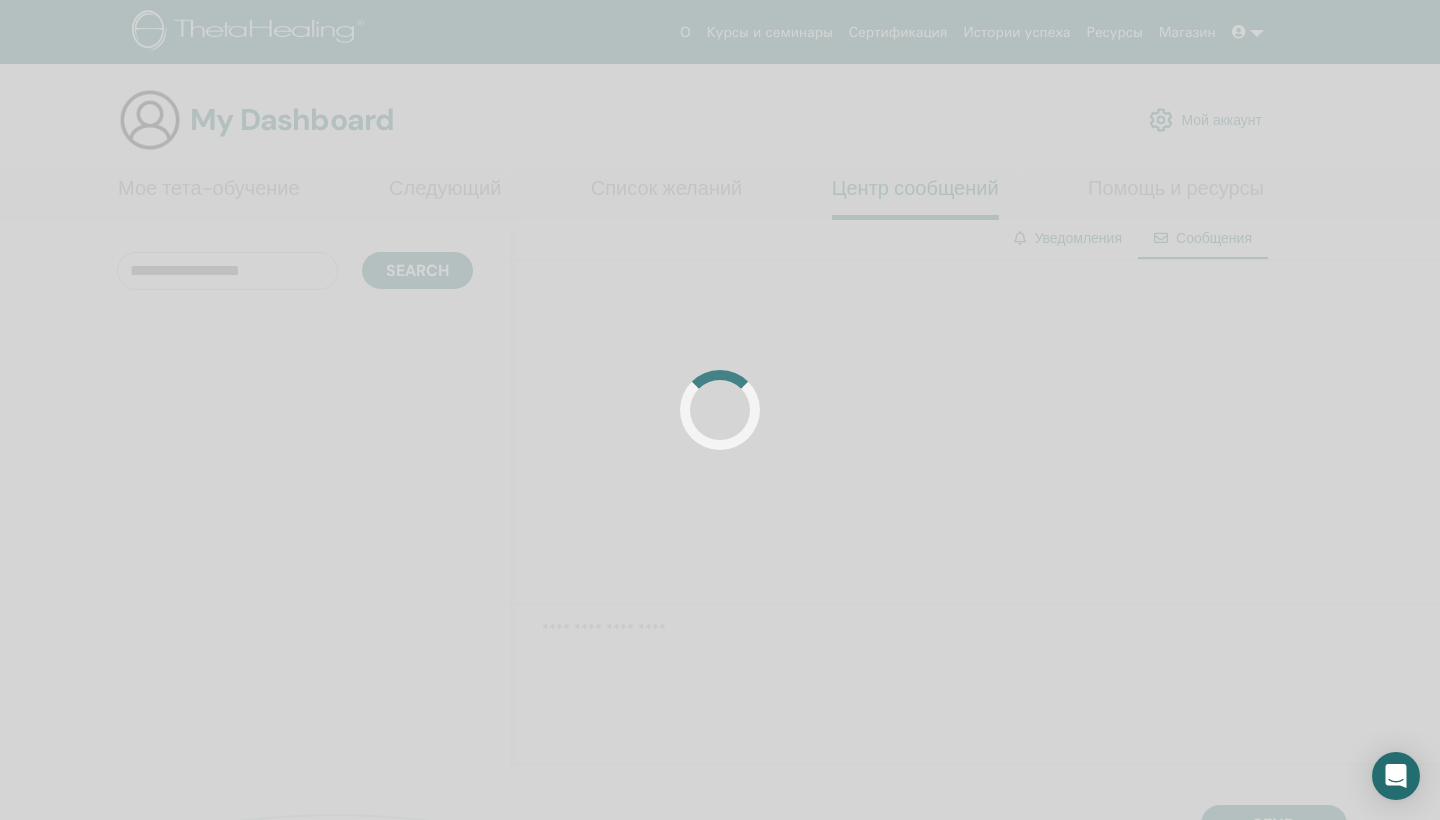 scroll, scrollTop: 0, scrollLeft: 0, axis: both 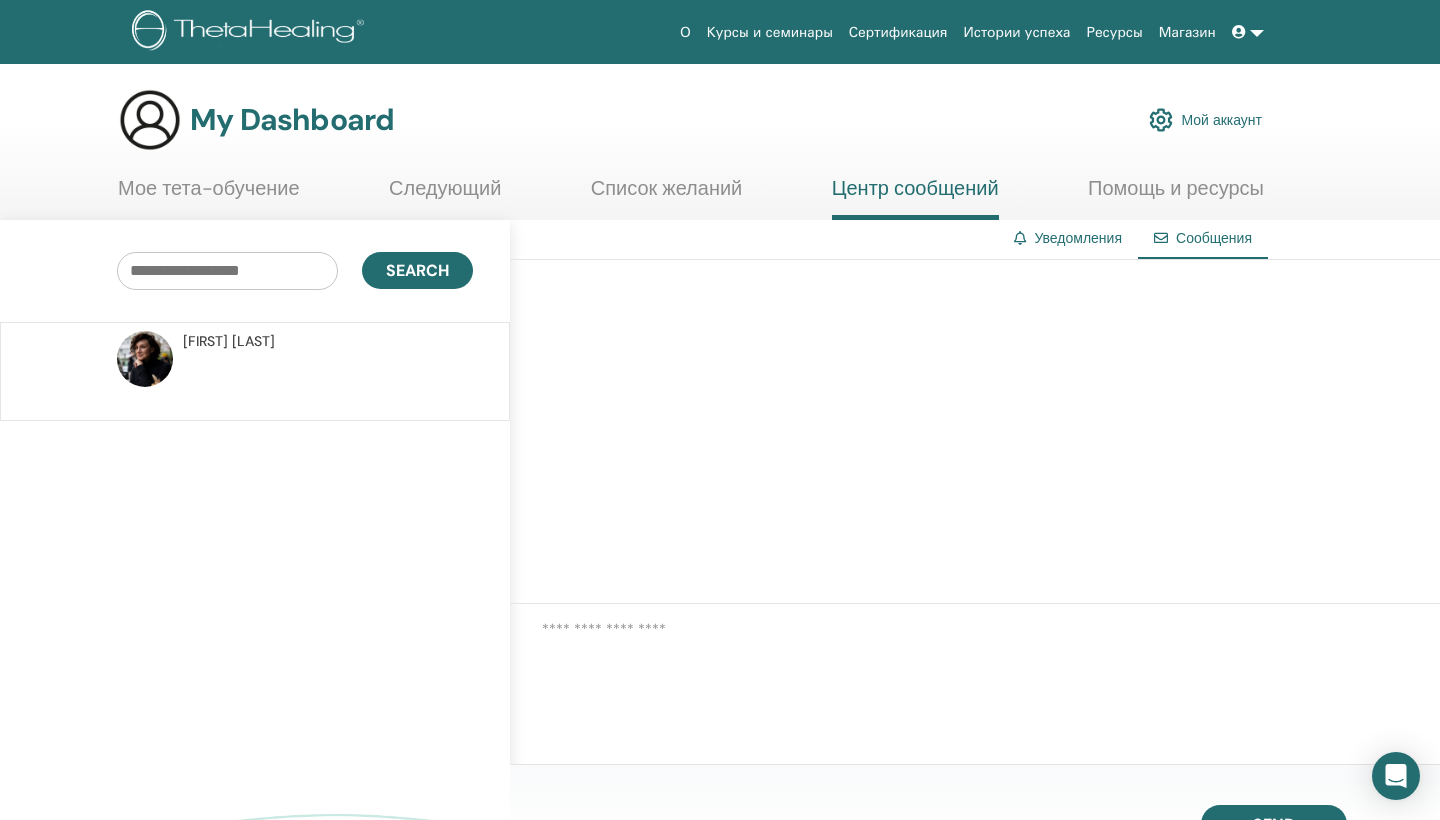 click on "[FIRST] [LAST]" at bounding box center (229, 341) 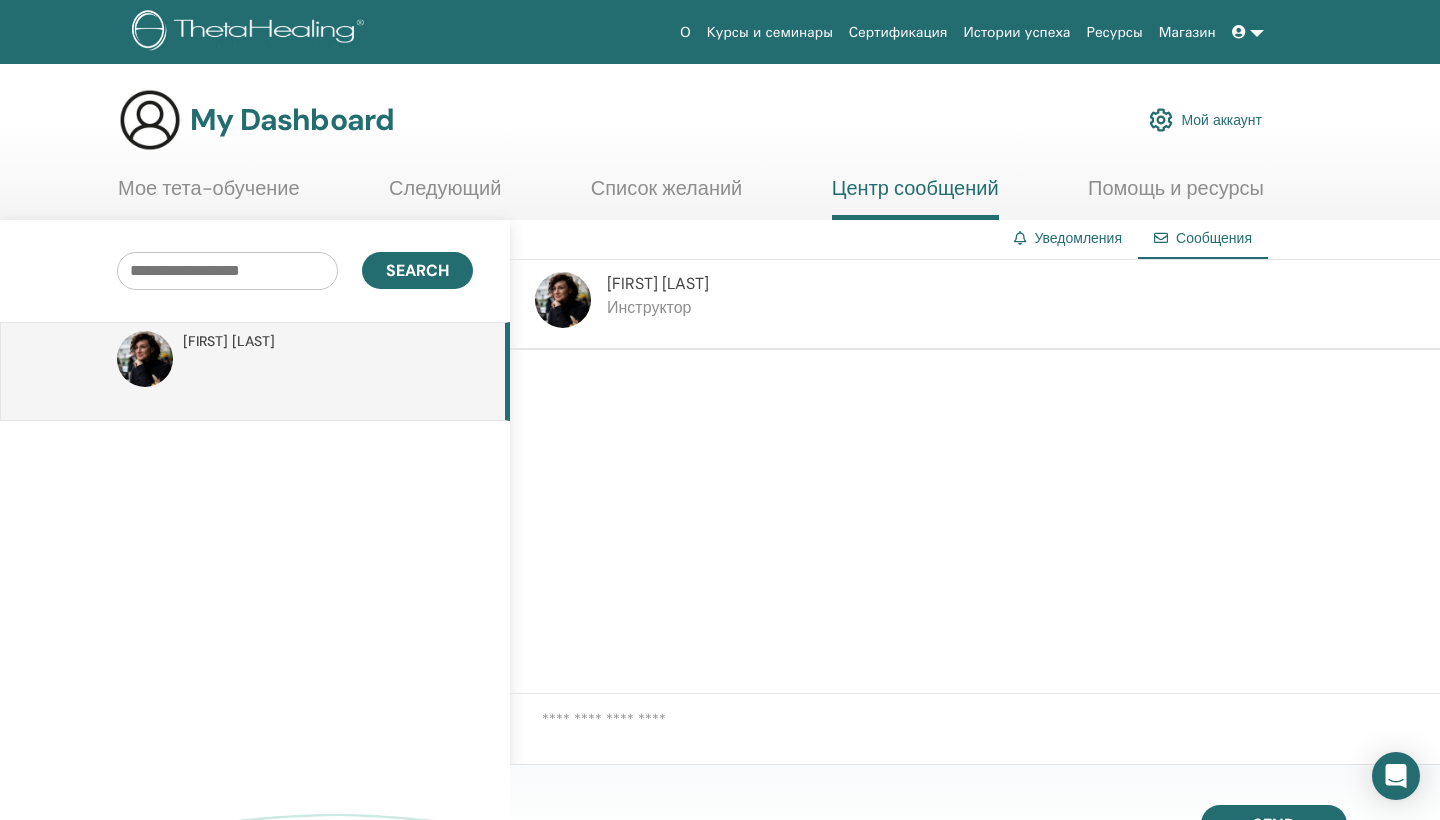 click at bounding box center (1248, 32) 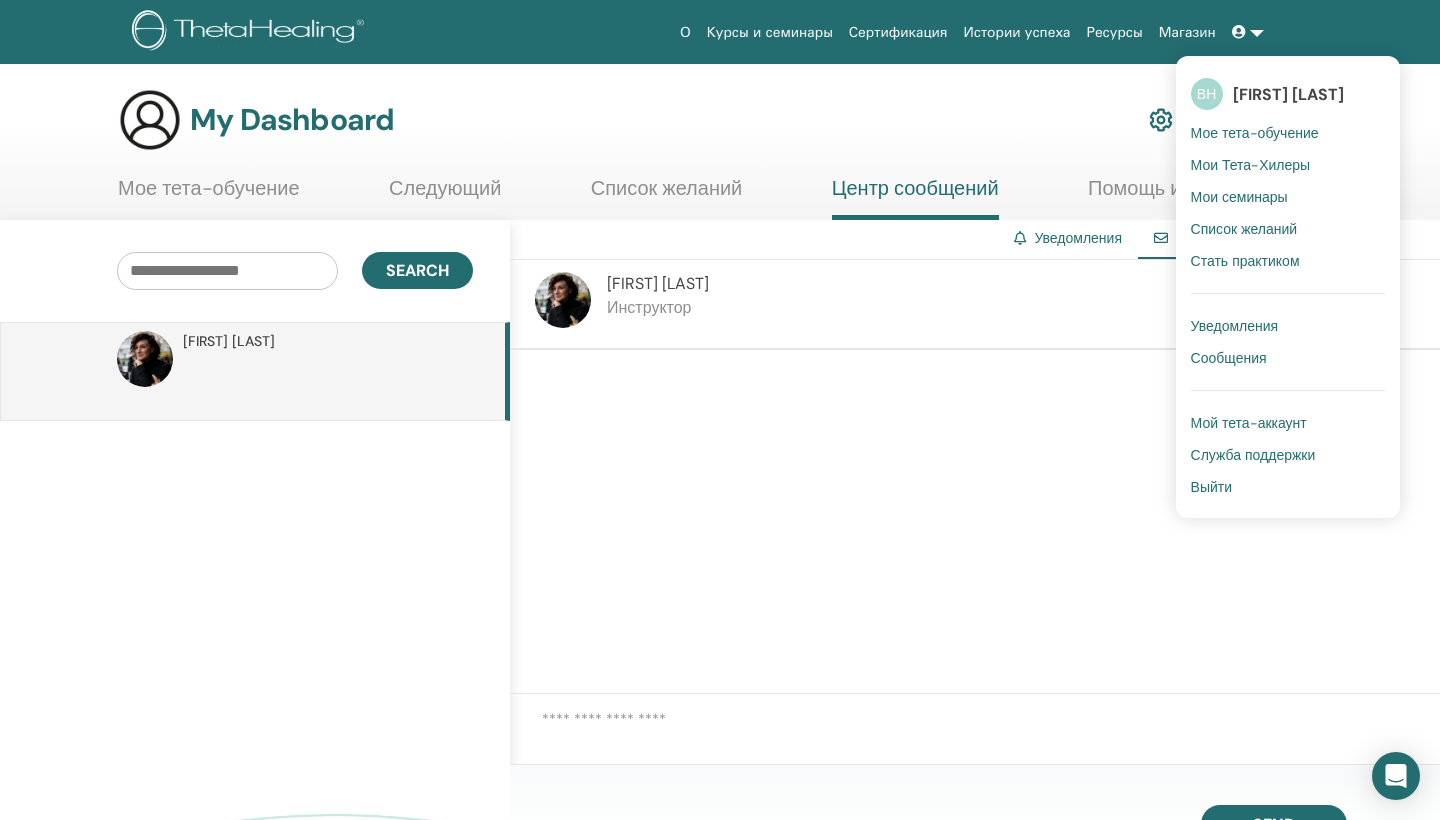 click on "Мои Тета-Хилеры" at bounding box center (1251, 165) 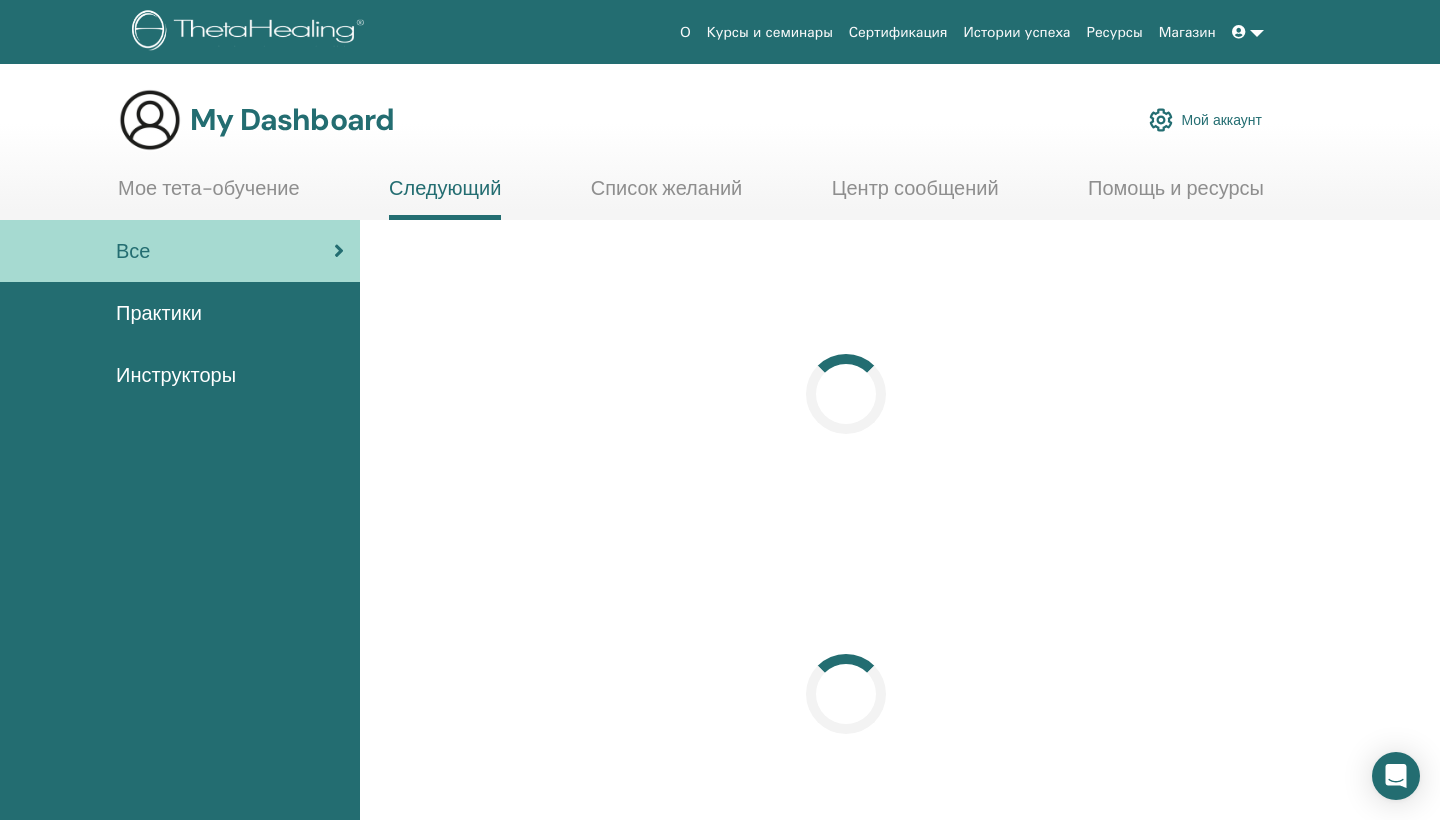 scroll, scrollTop: 0, scrollLeft: 0, axis: both 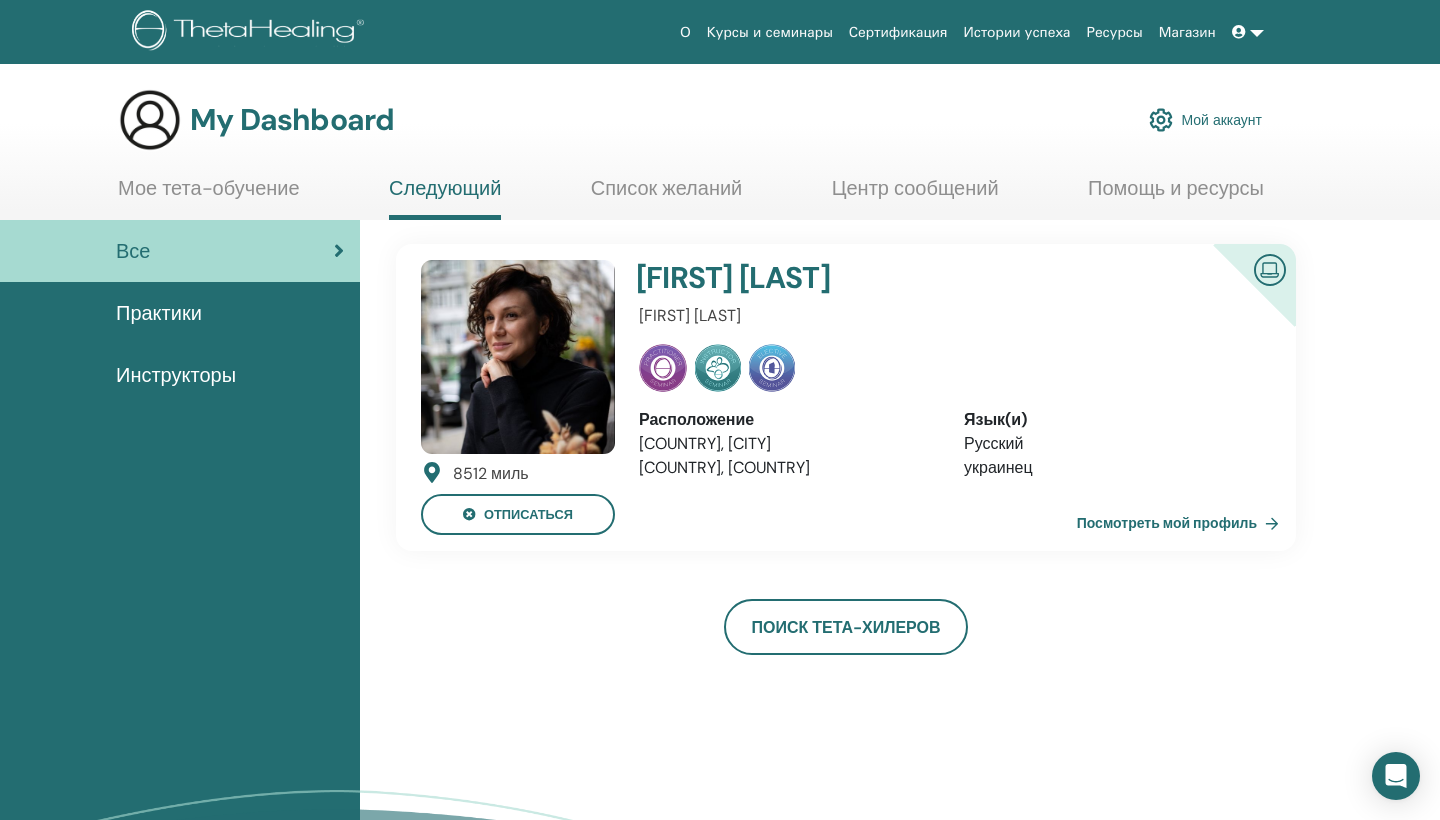 click on "[COUNTRY], [CITY] [COUNTRY], [COUNTRY] Язык(и) Русский украинец Посмотреть мой профиль" at bounding box center [949, 397] 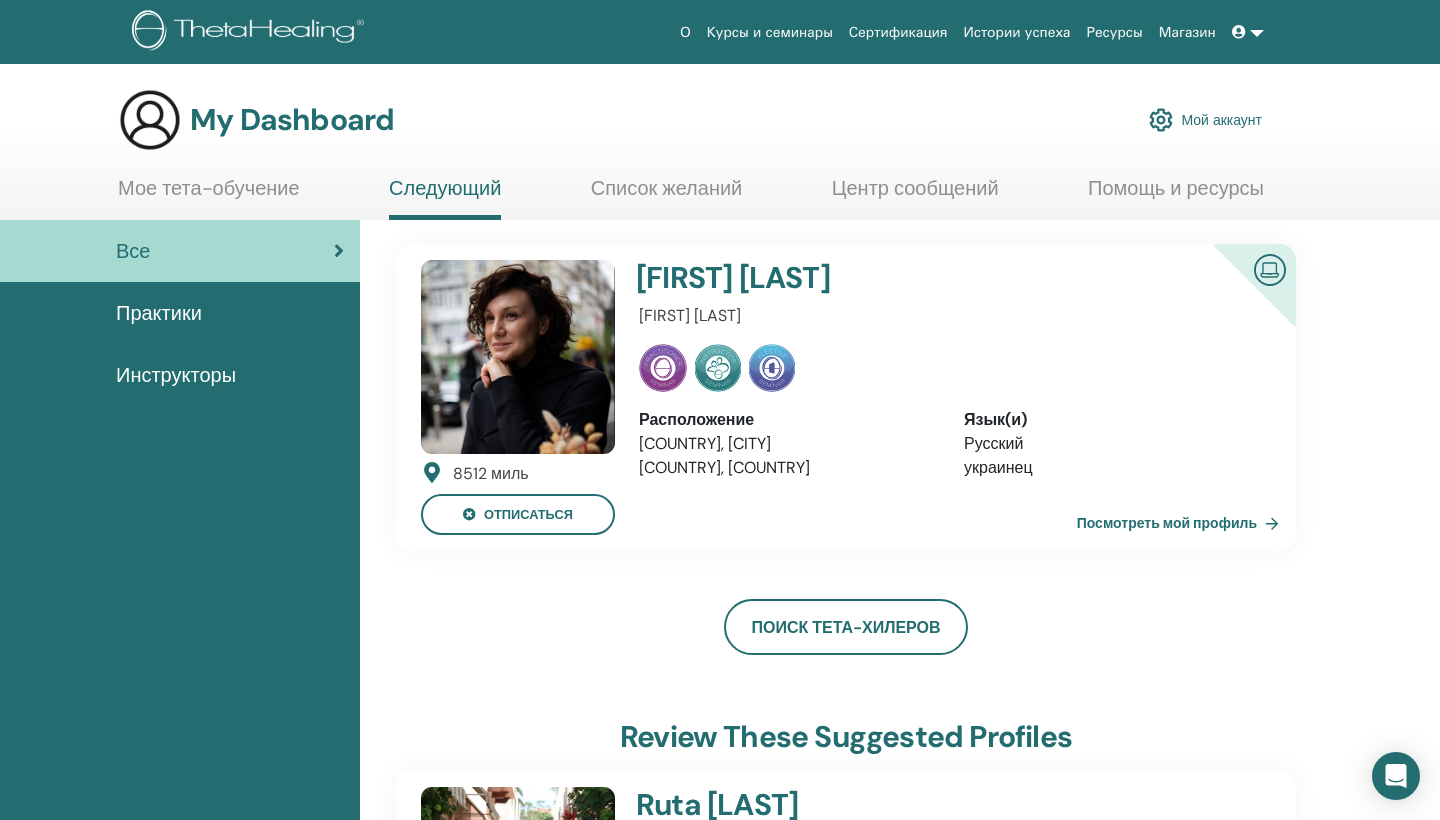 scroll, scrollTop: 0, scrollLeft: 0, axis: both 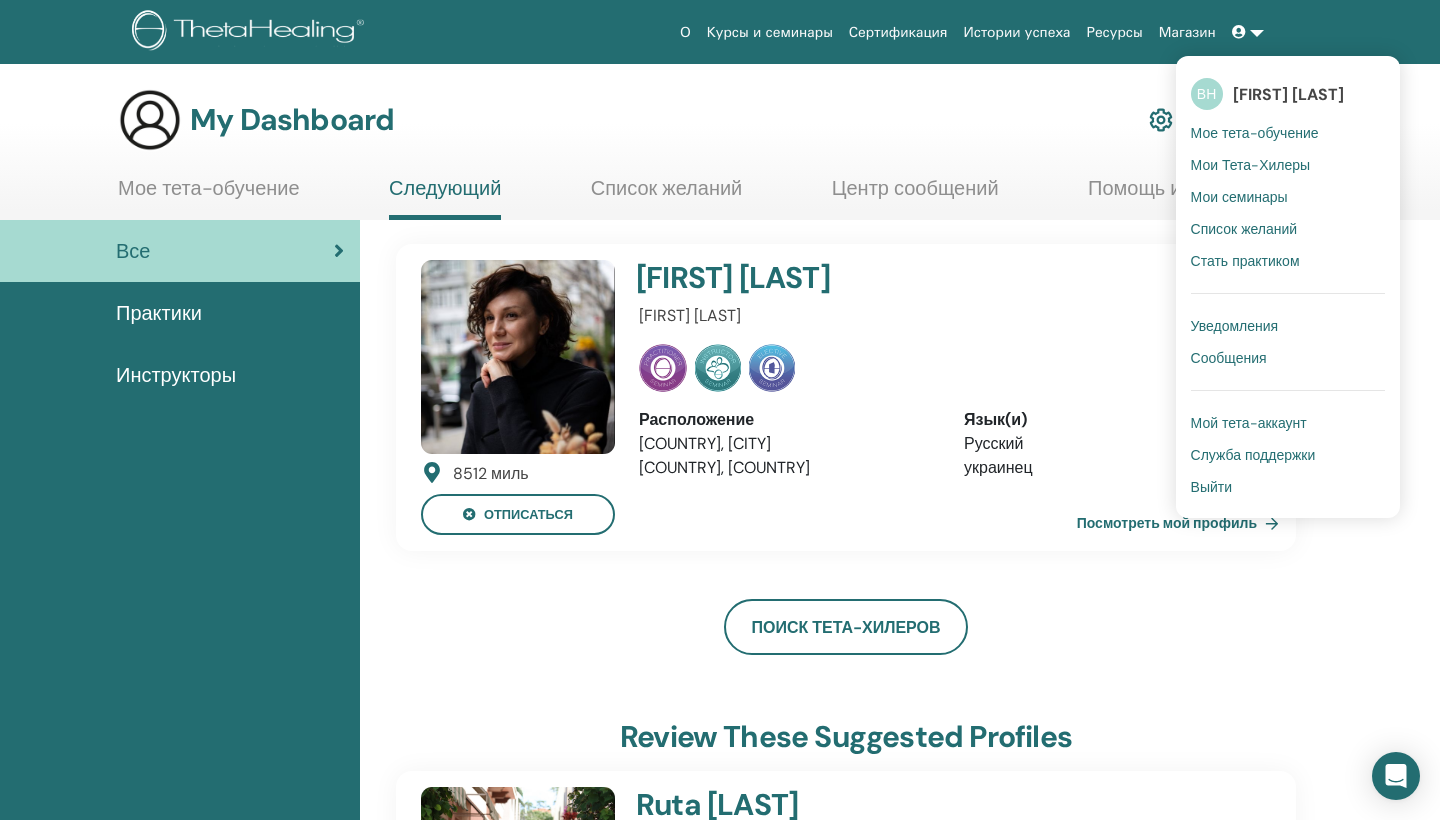 click on "Мое тета-обучение" at bounding box center (1255, 133) 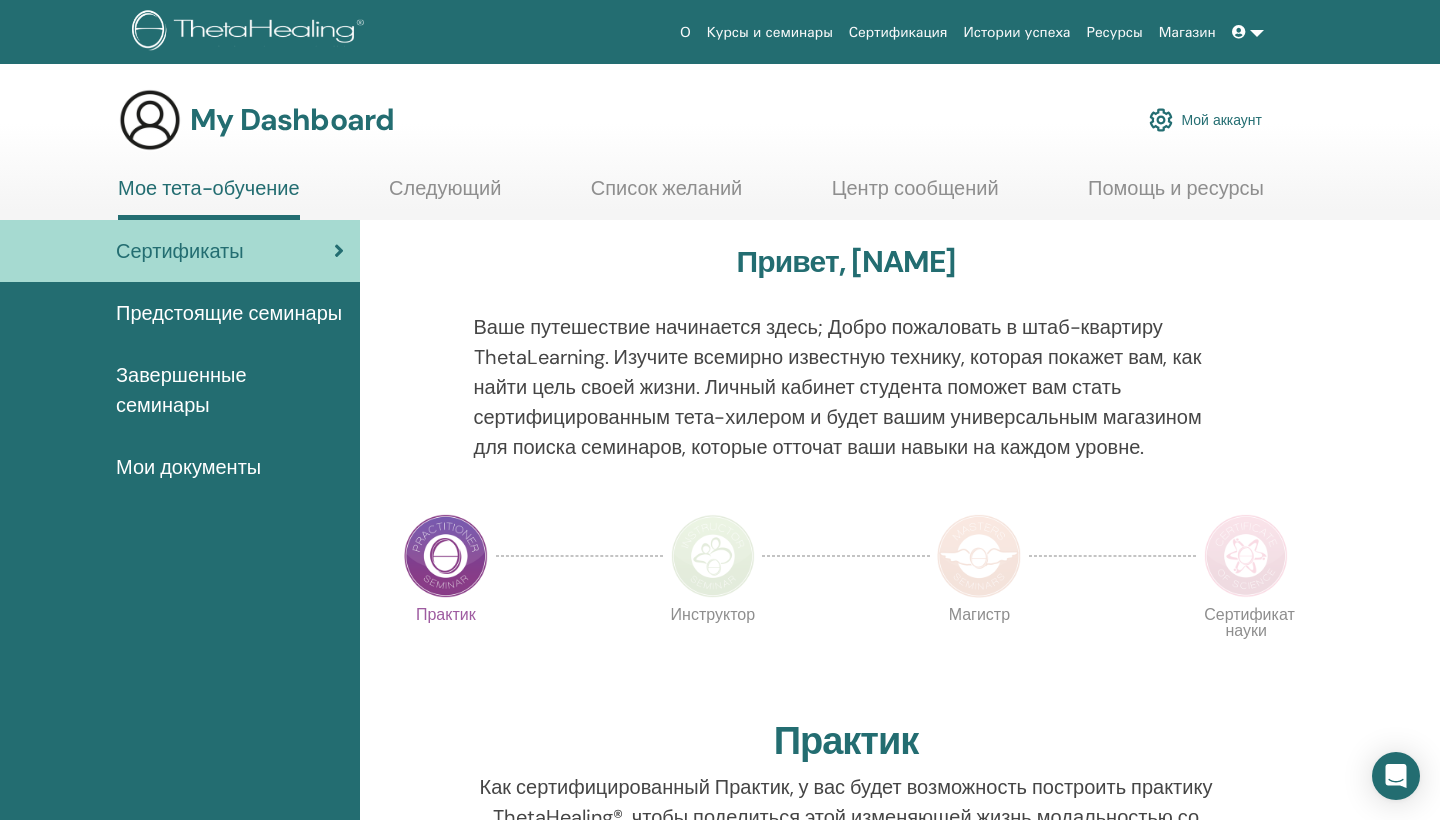 scroll, scrollTop: 0, scrollLeft: 0, axis: both 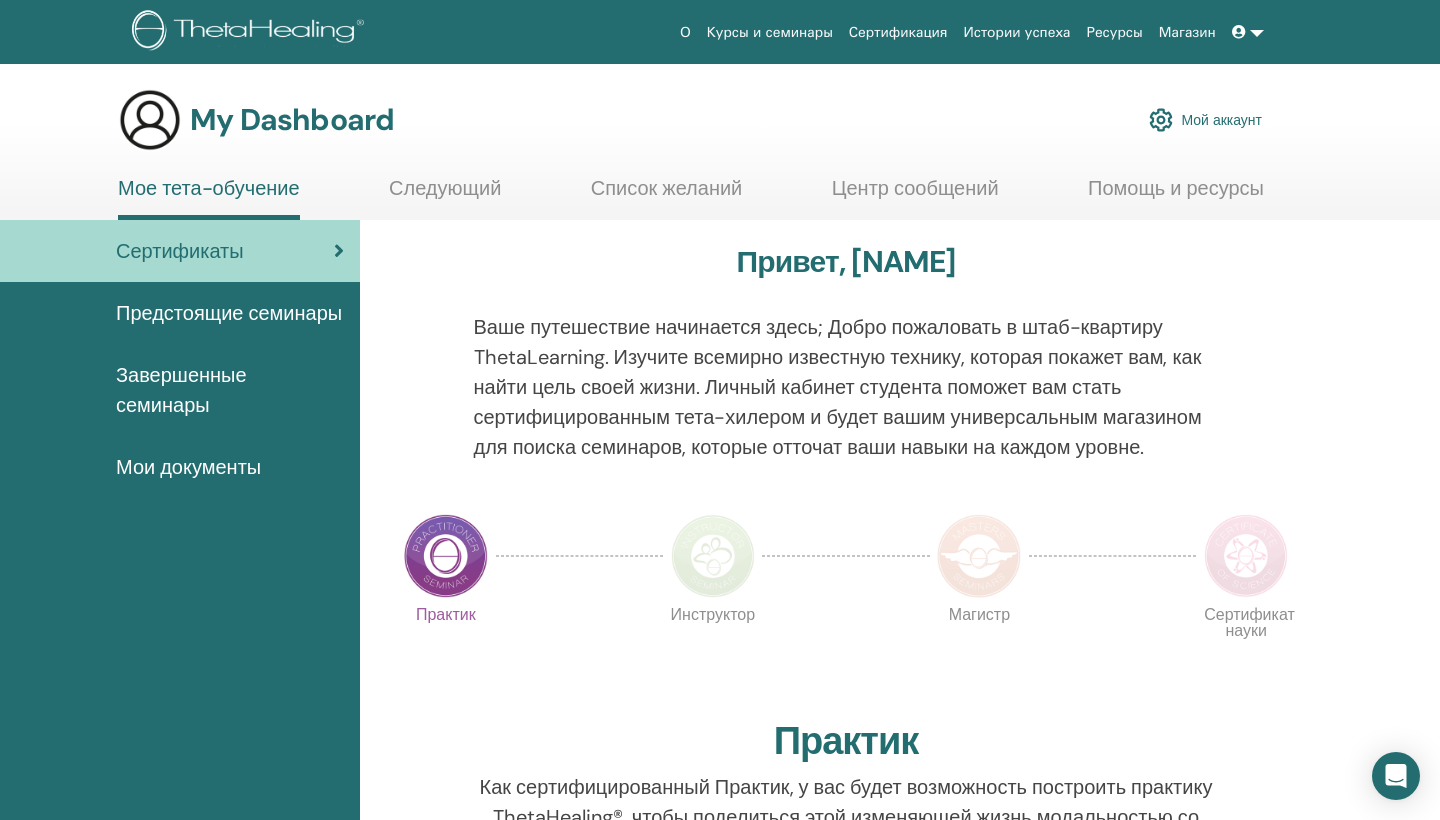 click on "Завершенные семинары" at bounding box center [230, 390] 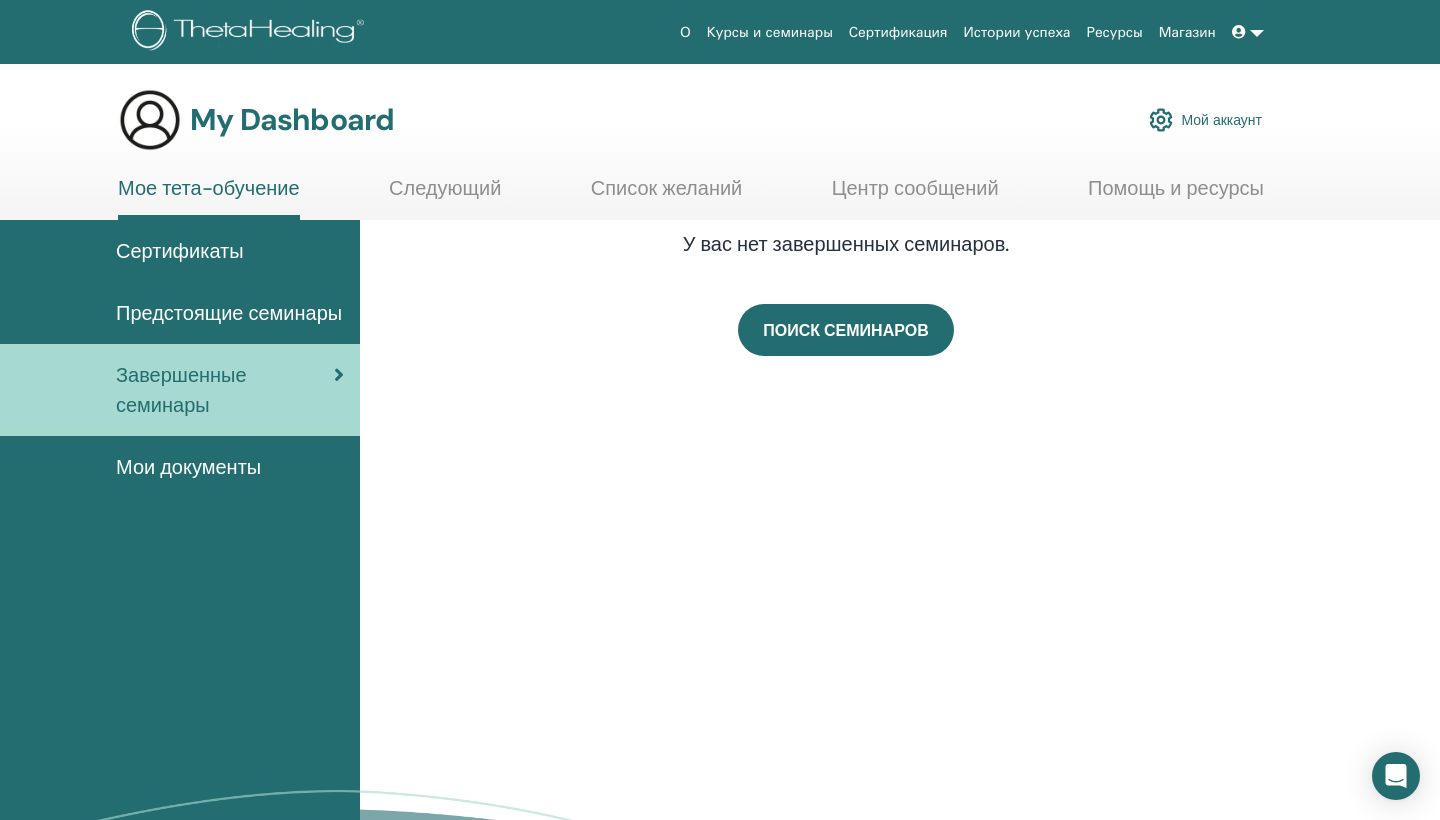 scroll, scrollTop: 0, scrollLeft: 0, axis: both 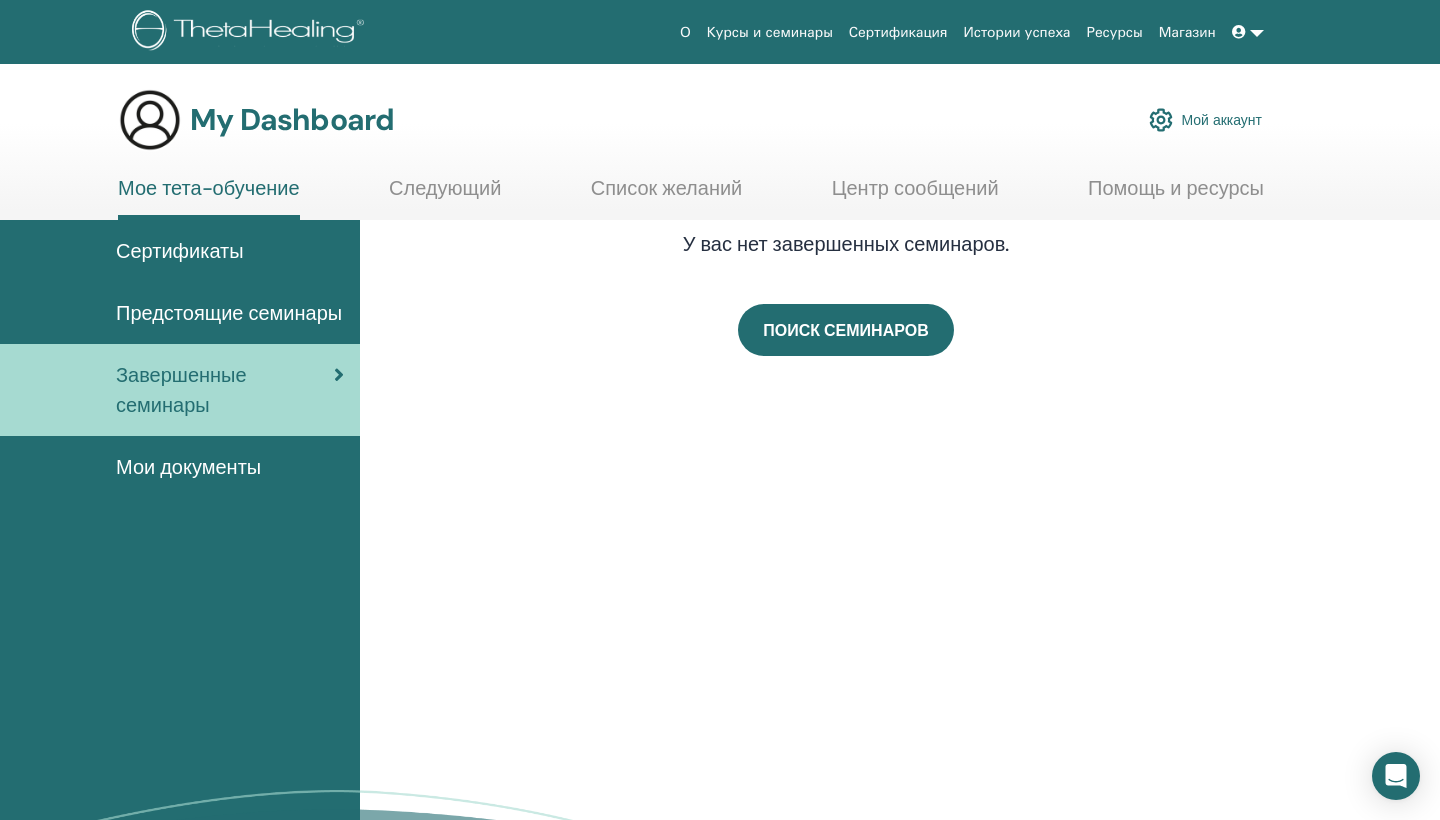 click on "Мои документы" at bounding box center [188, 467] 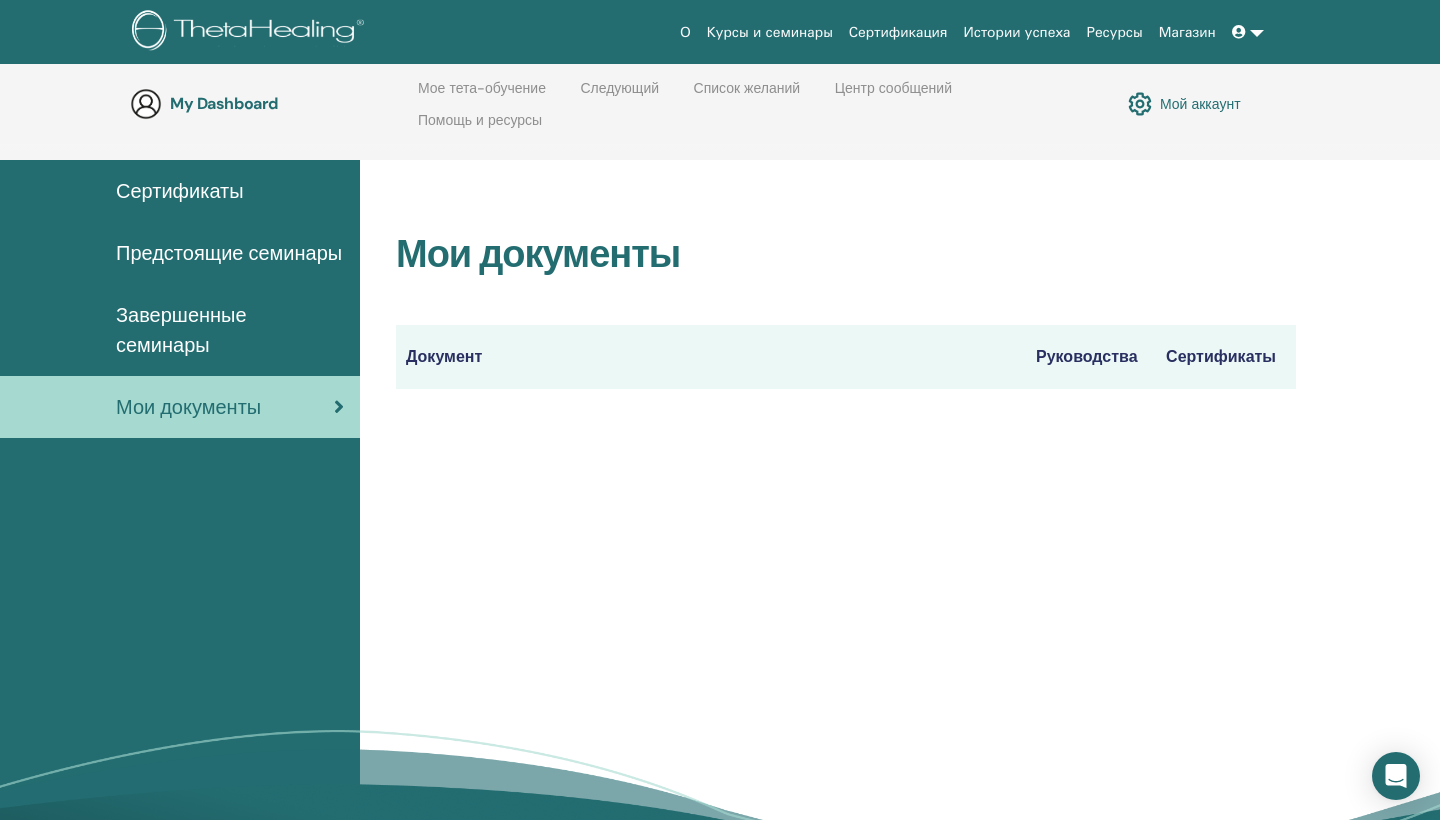 scroll, scrollTop: 163, scrollLeft: 0, axis: vertical 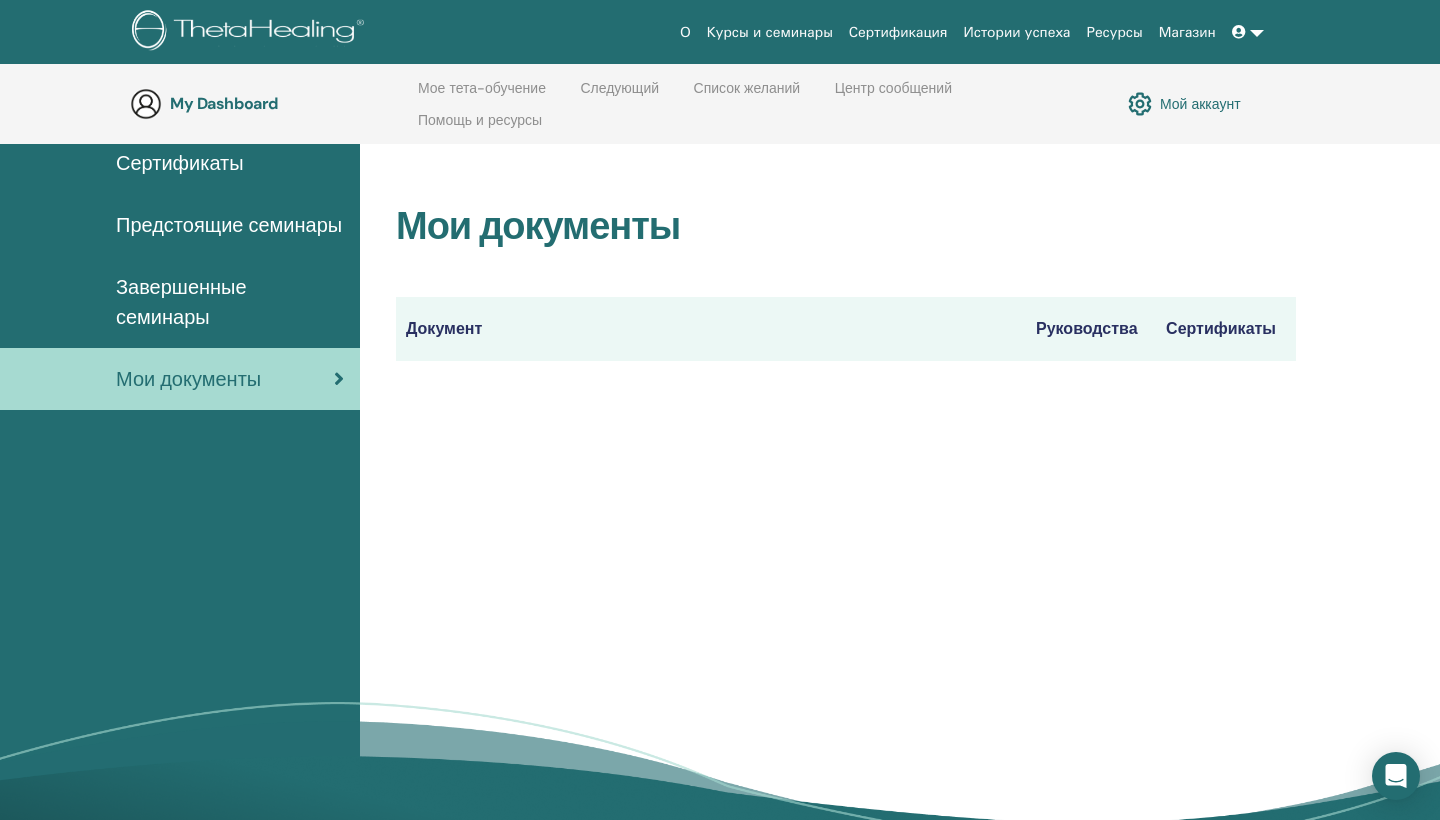 click on "Сертификаты" at bounding box center [1226, 329] 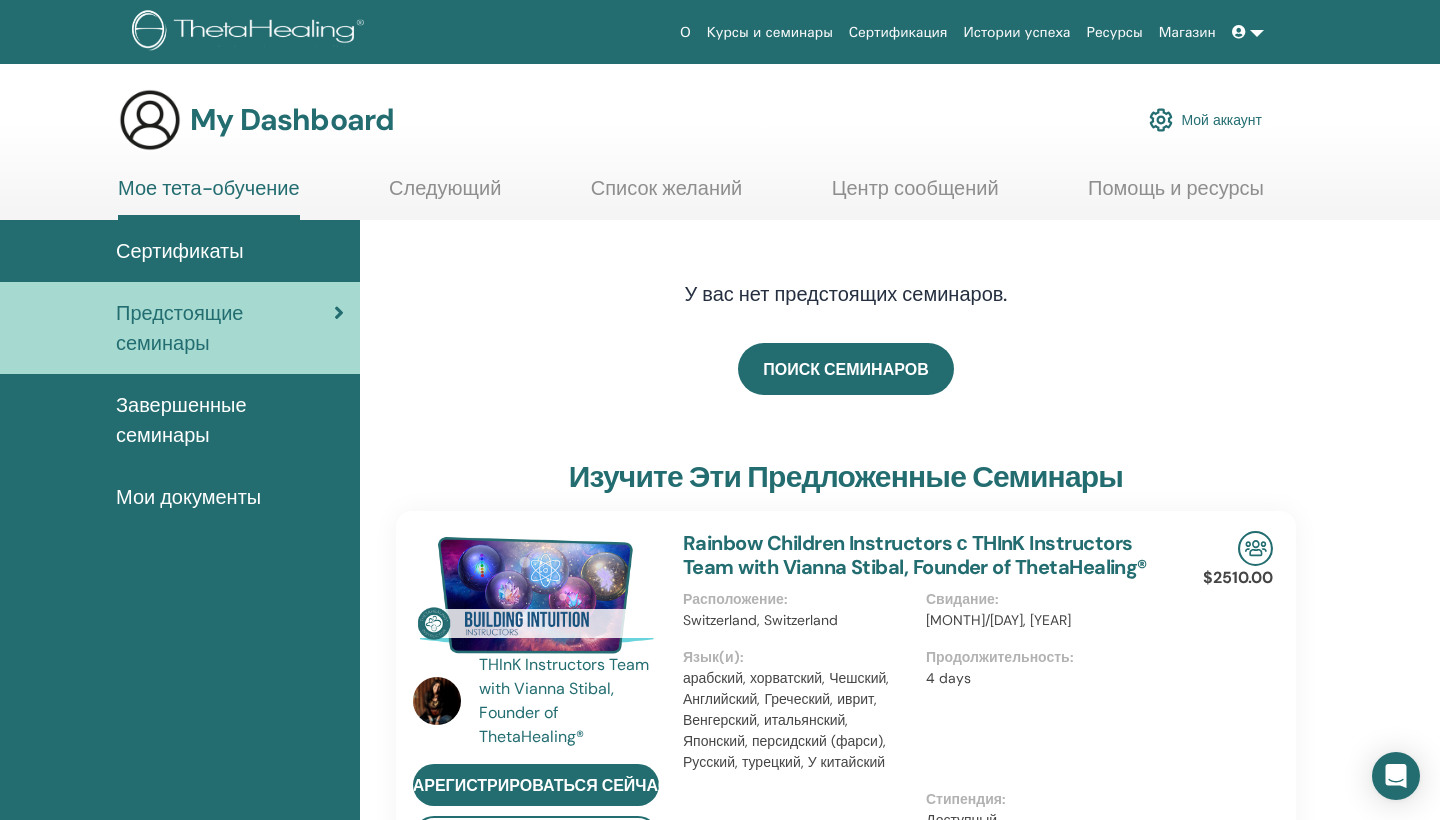 scroll, scrollTop: 0, scrollLeft: 0, axis: both 